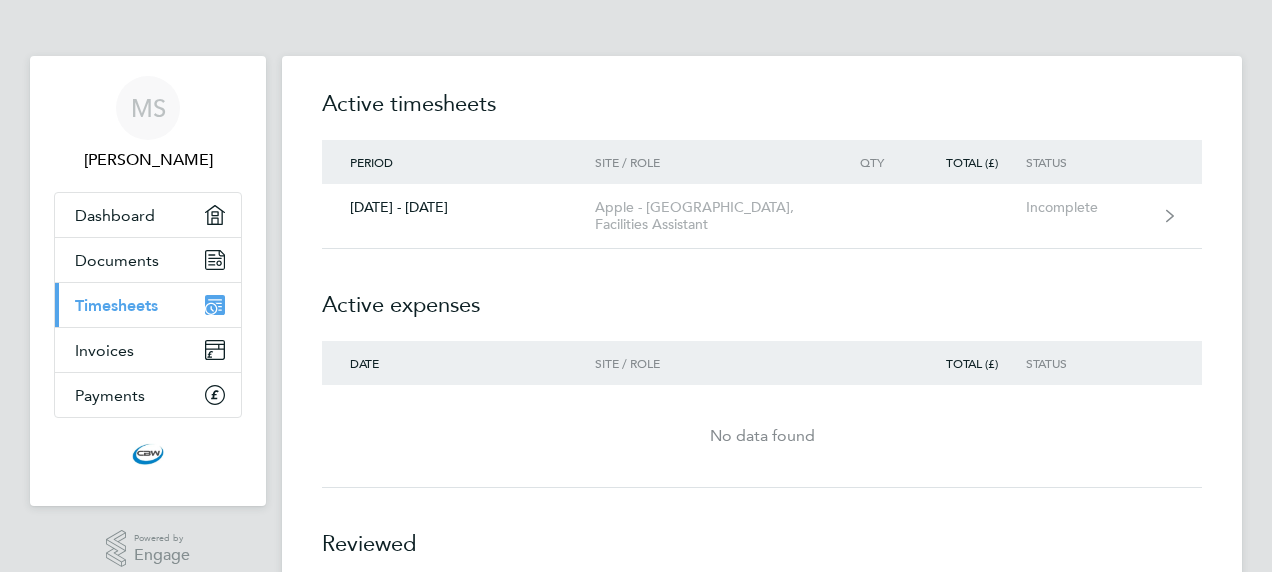 scroll, scrollTop: 0, scrollLeft: 0, axis: both 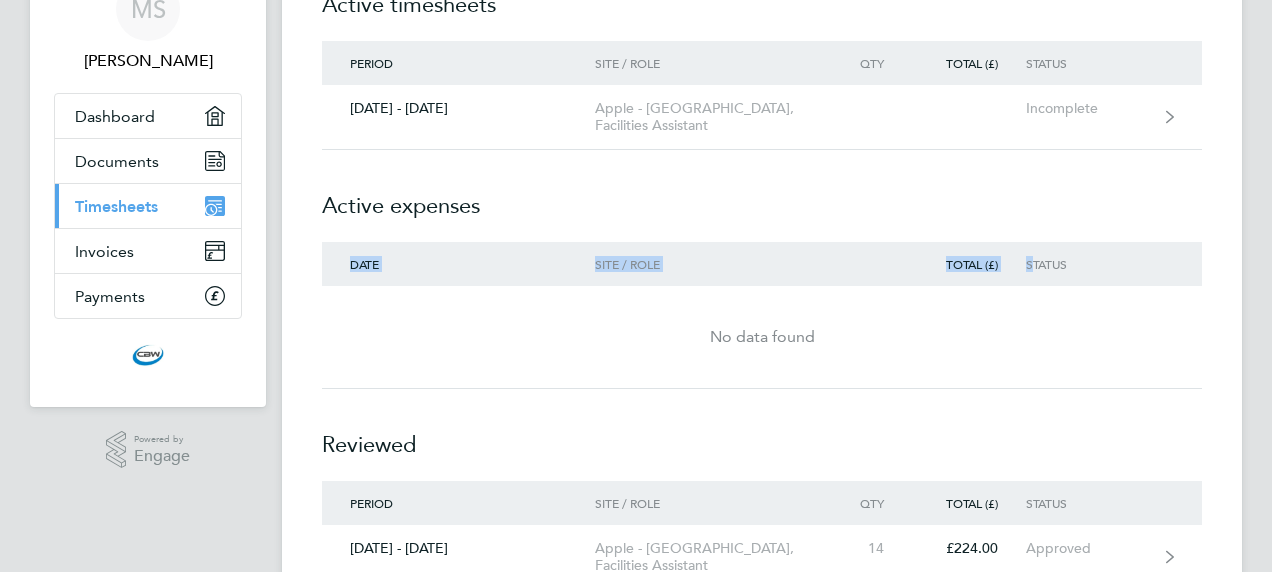 drag, startPoint x: 1030, startPoint y: 251, endPoint x: 1111, endPoint y: 194, distance: 99.04544 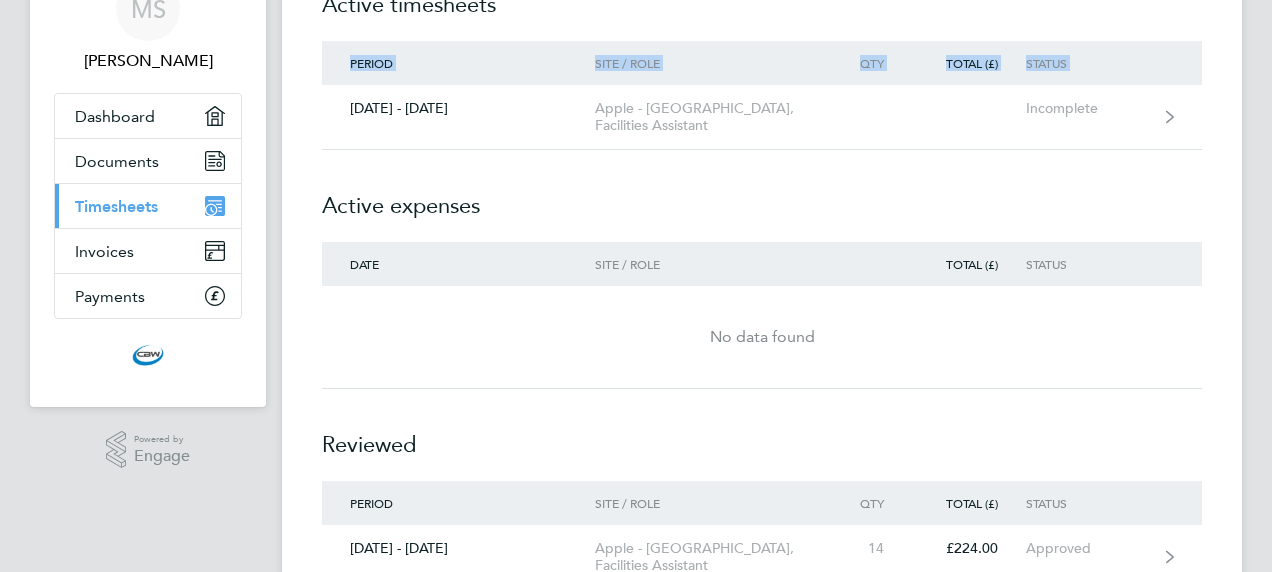 drag, startPoint x: 299, startPoint y: 88, endPoint x: 290, endPoint y: 83, distance: 10.29563 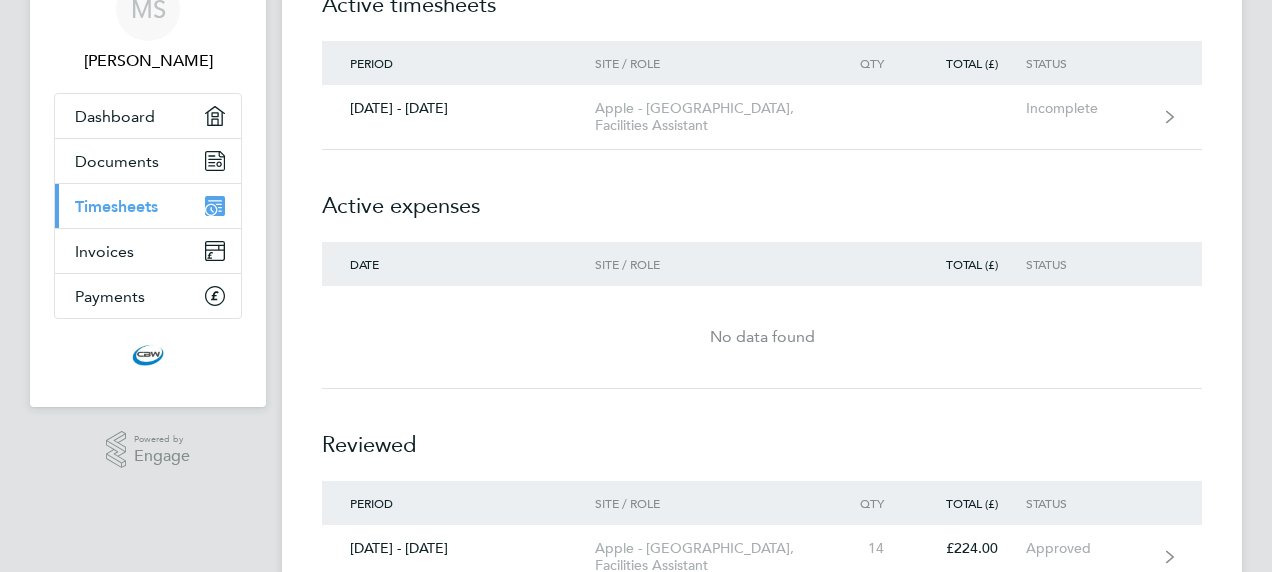 click on "MS   [PERSON_NAME]   Applications:   Dashboard
Documents
Current page:   Timesheets
Invoices
Payments
.st0{fill:#C0C1C2;}
Powered by Engage  Timesheets   Expenses  Active timesheets Period Site / Role Qty Total (£) Status  [DATE] - [DATE]  Apple - [GEOGRAPHIC_DATA], Facilities Assistant  Incomplete
Active expenses Date Site / Role Total (£) Status  No data found  Reviewed Period Site / Role Qty Total (£) Status  [DATE] - [DATE]  Apple - [GEOGRAPHIC_DATA], Facilities Assistant  14   £224.00   Approved
Active timesheets Period Site / Role Qty Total (£) Status  [DATE] - [DATE]  Apple - [GEOGRAPHIC_DATA], Facilities Assistant  Incomplete
Reviewed Period Site / Role Qty Total (£) Status  [DATE] - [DATE]  Apple - [GEOGRAPHIC_DATA], Facilities Assistant  14   £224.00   Approved" at bounding box center [636, 281] 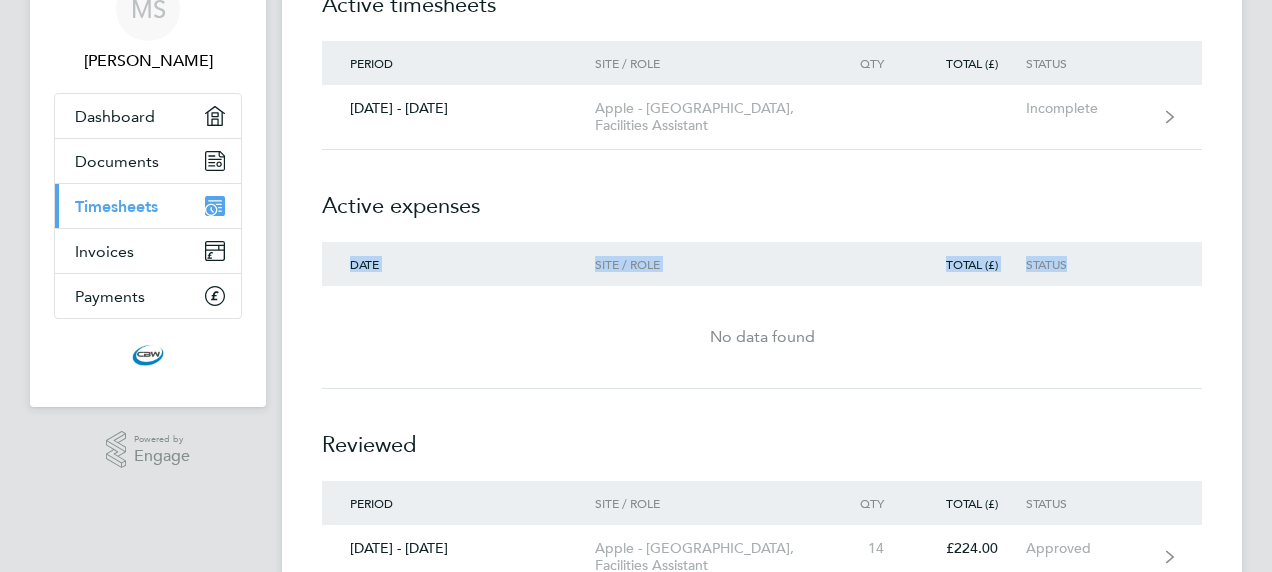 copy on "Date Site / Role Total (£) Status" 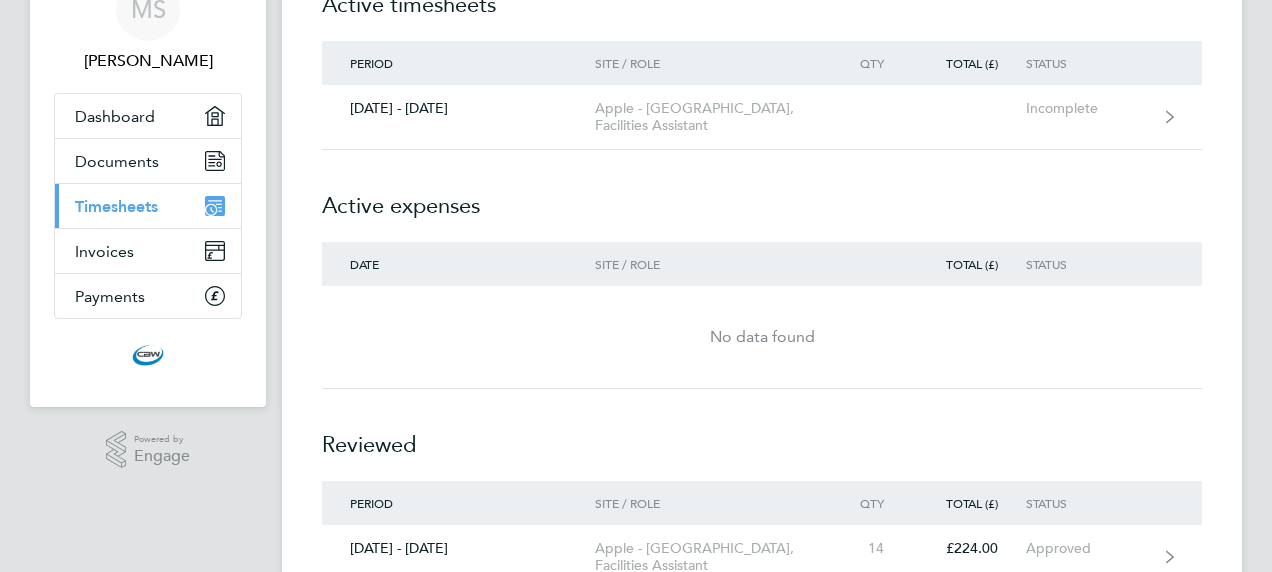 click on "Timesheets   Expenses  Active timesheets Period Site / Role Qty Total (£) Status  [DATE] - [DATE]  Apple - [GEOGRAPHIC_DATA], Facilities Assistant  Incomplete
Active expenses Date Site / Role Total (£) Status  No data found  Reviewed Period Site / Role Qty Total (£) Status  [DATE] - [DATE]  Apple - [GEOGRAPHIC_DATA], Facilities Assistant  14   £224.00   Approved
Active timesheets Period Site / Role Qty Total (£) Status  [DATE] - [DATE]  Apple - [GEOGRAPHIC_DATA], Facilities Assistant  Incomplete
Reviewed Period Site / Role Qty Total (£) Status  [DATE] - [DATE]  Apple - [GEOGRAPHIC_DATA], Facilities Assistant  14   £224.00   Approved" 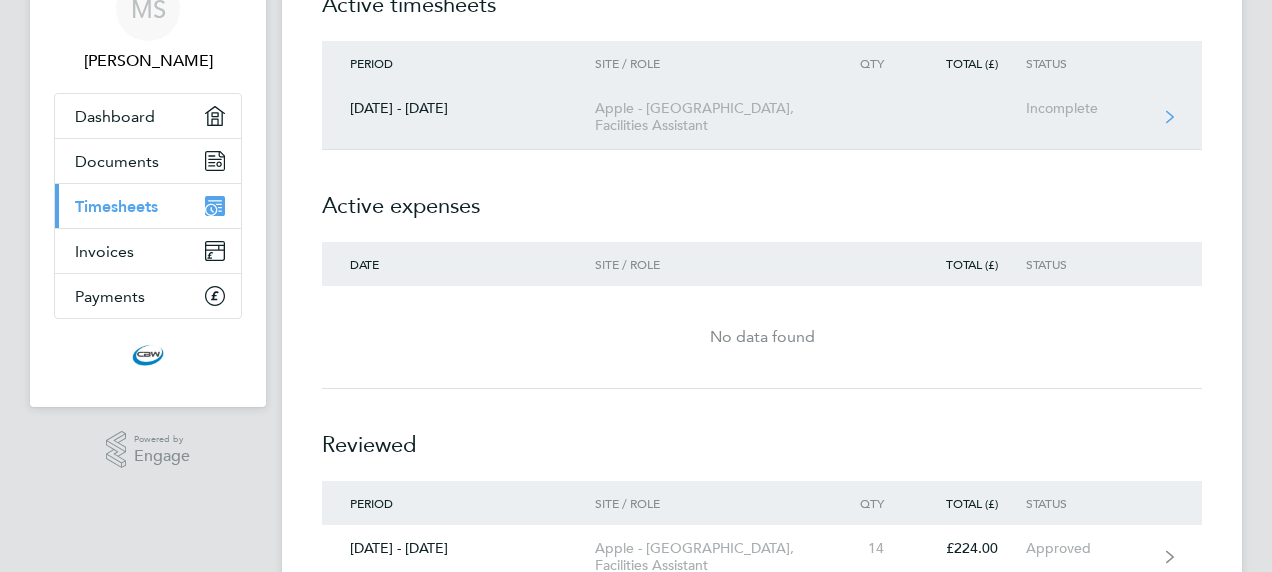 click on "Incomplete" 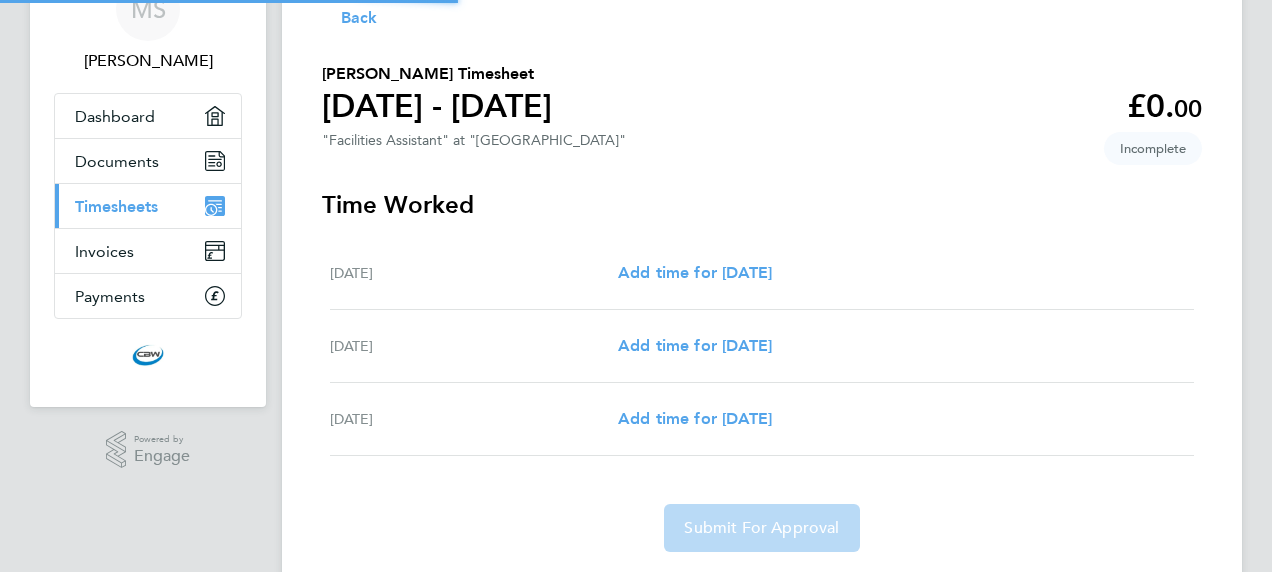 scroll, scrollTop: 0, scrollLeft: 0, axis: both 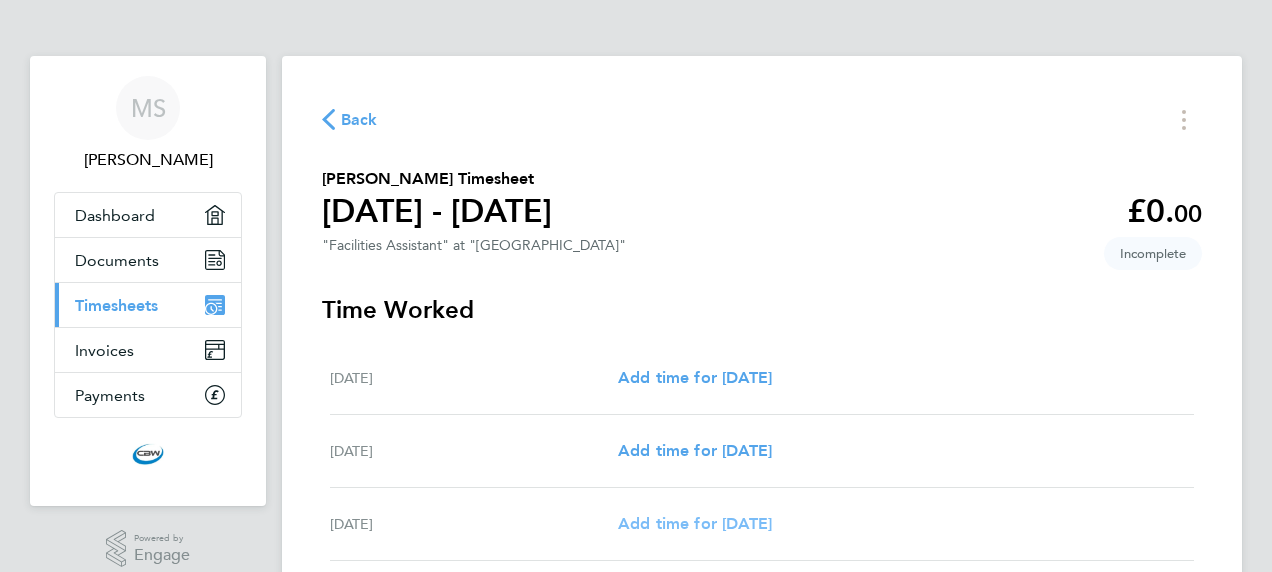 click on "Add time for [DATE]" at bounding box center [695, 523] 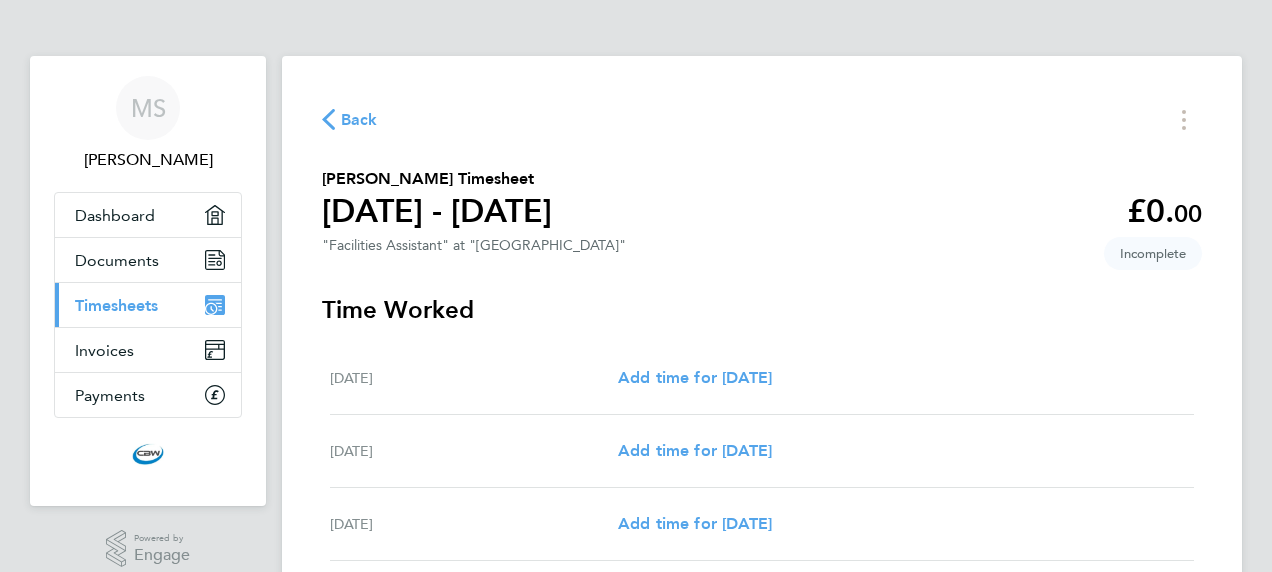 drag, startPoint x: 1260, startPoint y: 555, endPoint x: 1254, endPoint y: 585, distance: 30.594116 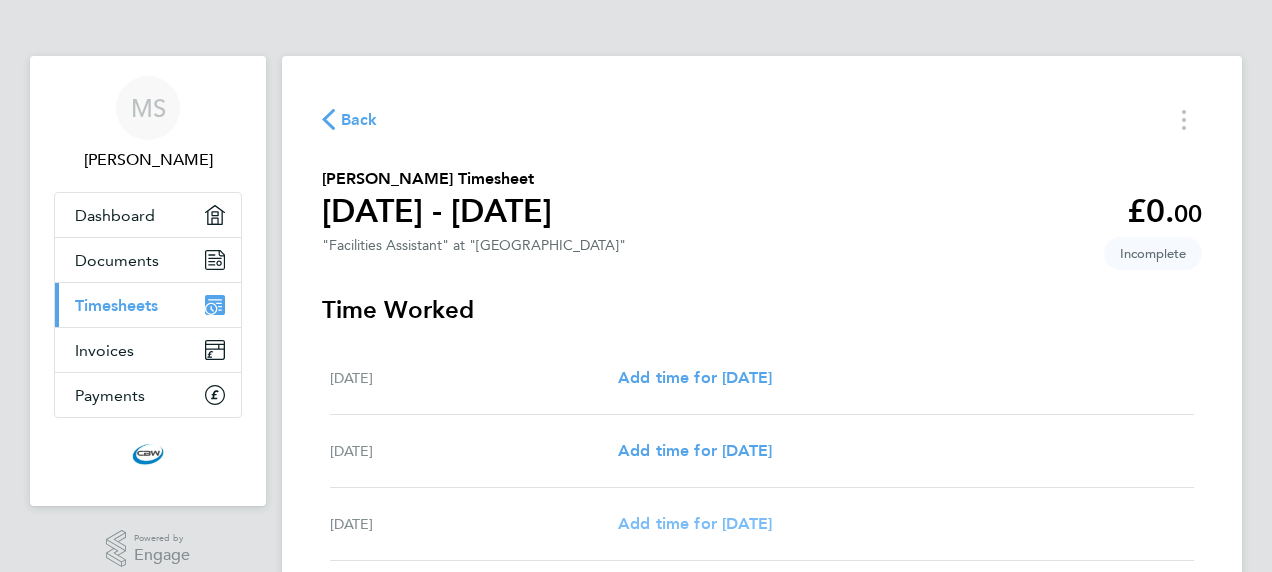 drag, startPoint x: 1254, startPoint y: 585, endPoint x: 762, endPoint y: 516, distance: 496.81485 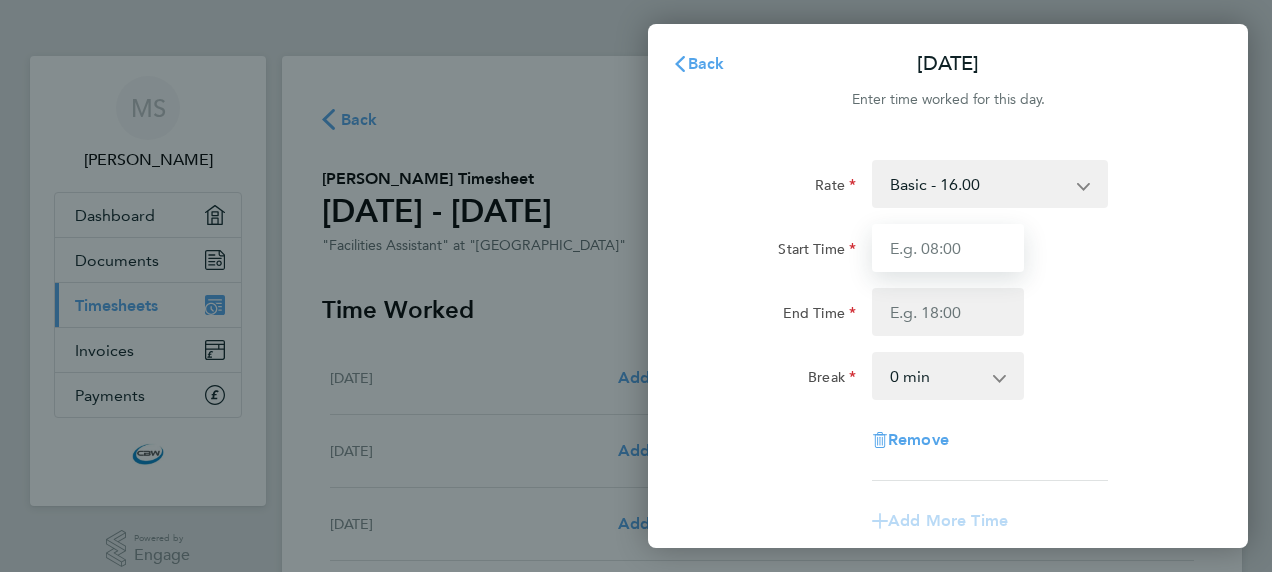 click on "Start Time" at bounding box center [948, 248] 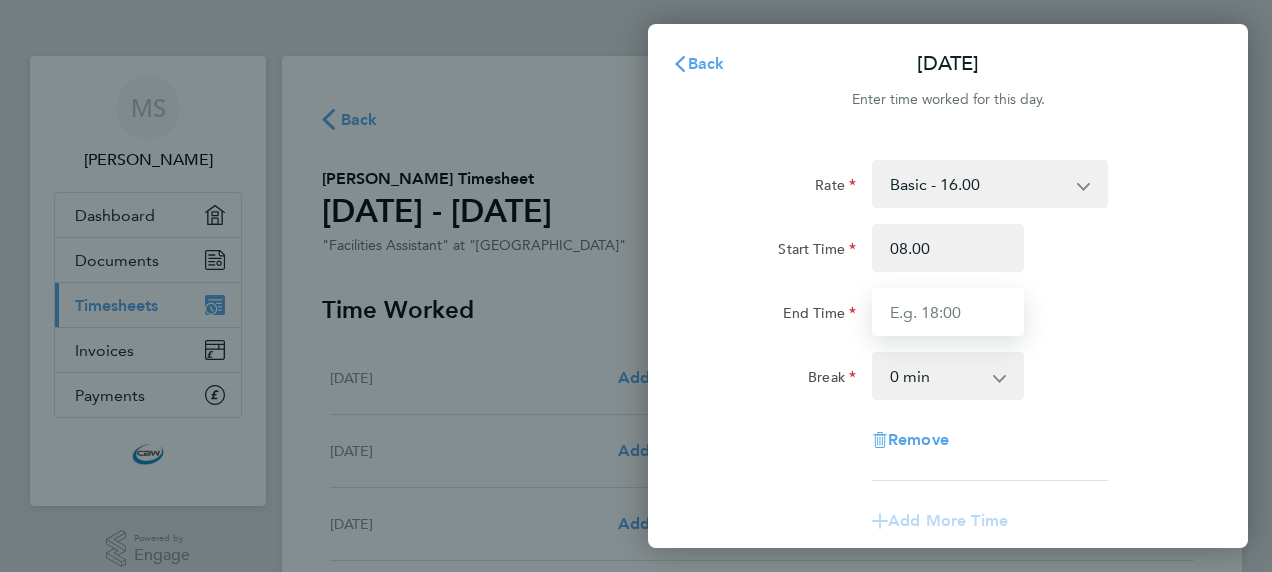 click on "End Time" at bounding box center [948, 312] 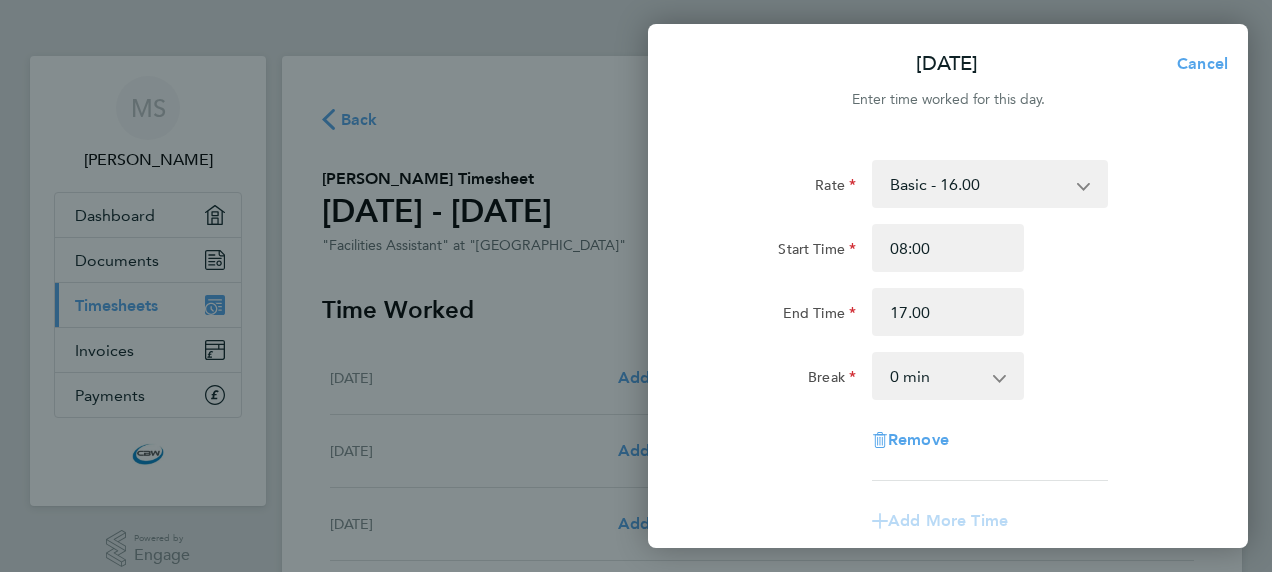 type on "17:00" 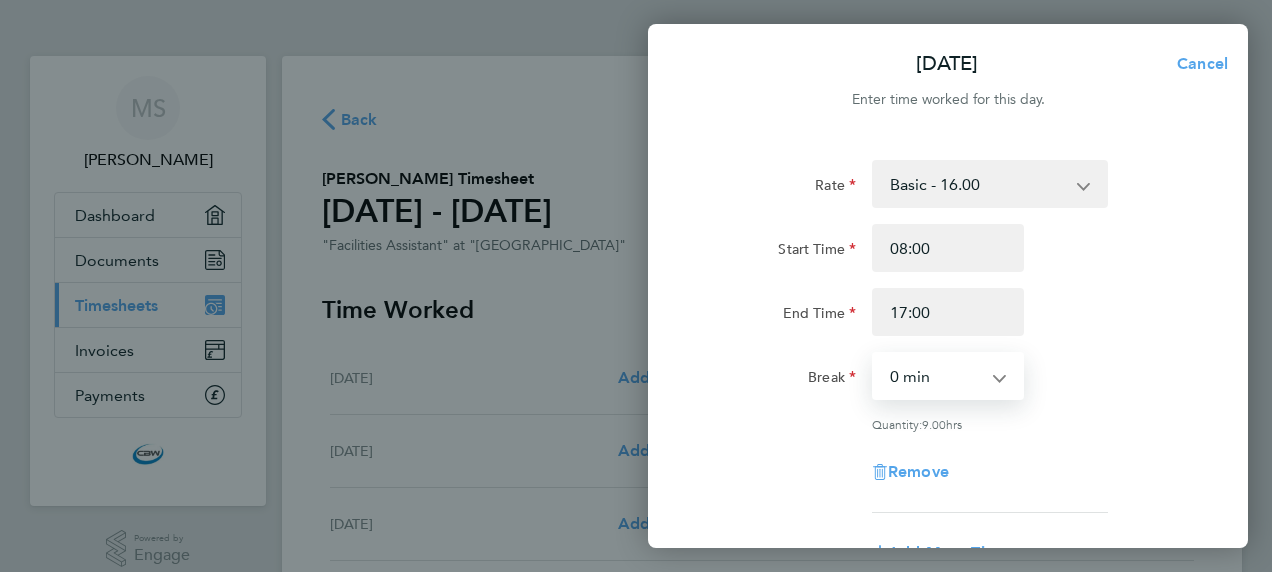click on "0 min   15 min   30 min   45 min   60 min   75 min   90 min" at bounding box center [936, 376] 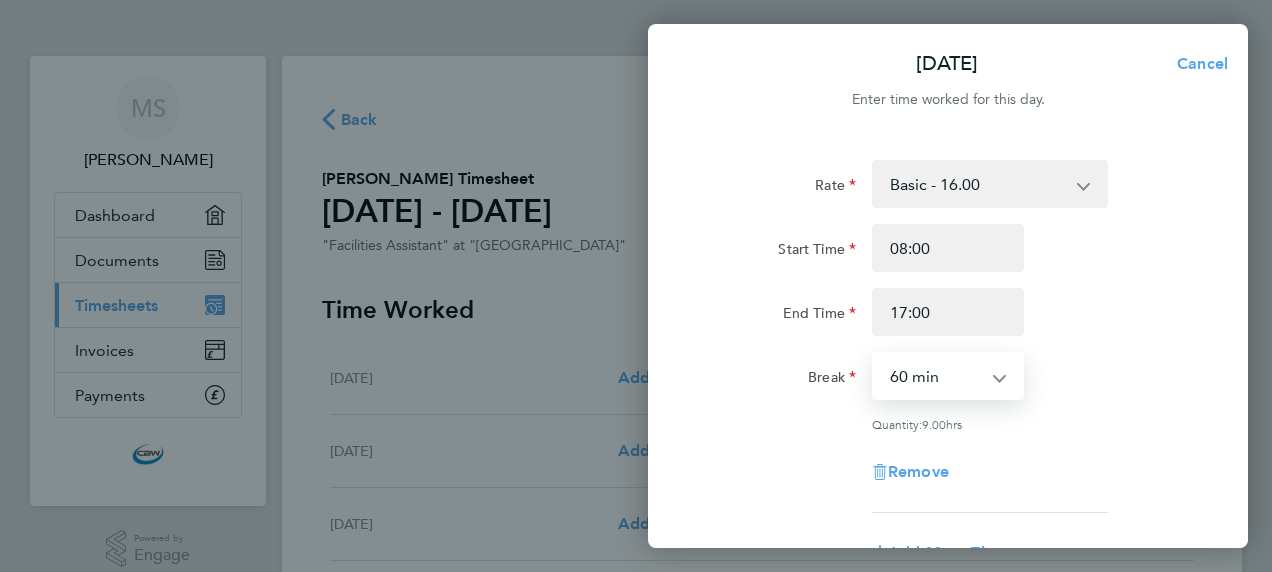 click on "0 min   15 min   30 min   45 min   60 min   75 min   90 min" at bounding box center [936, 376] 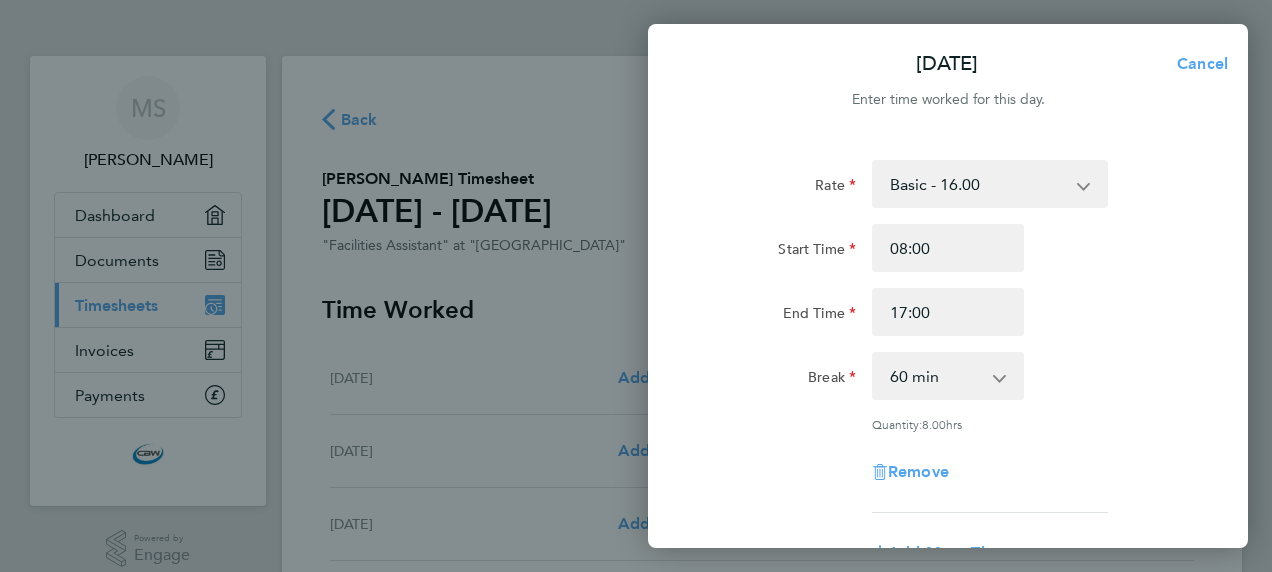 drag, startPoint x: 1195, startPoint y: 521, endPoint x: 1190, endPoint y: 548, distance: 27.45906 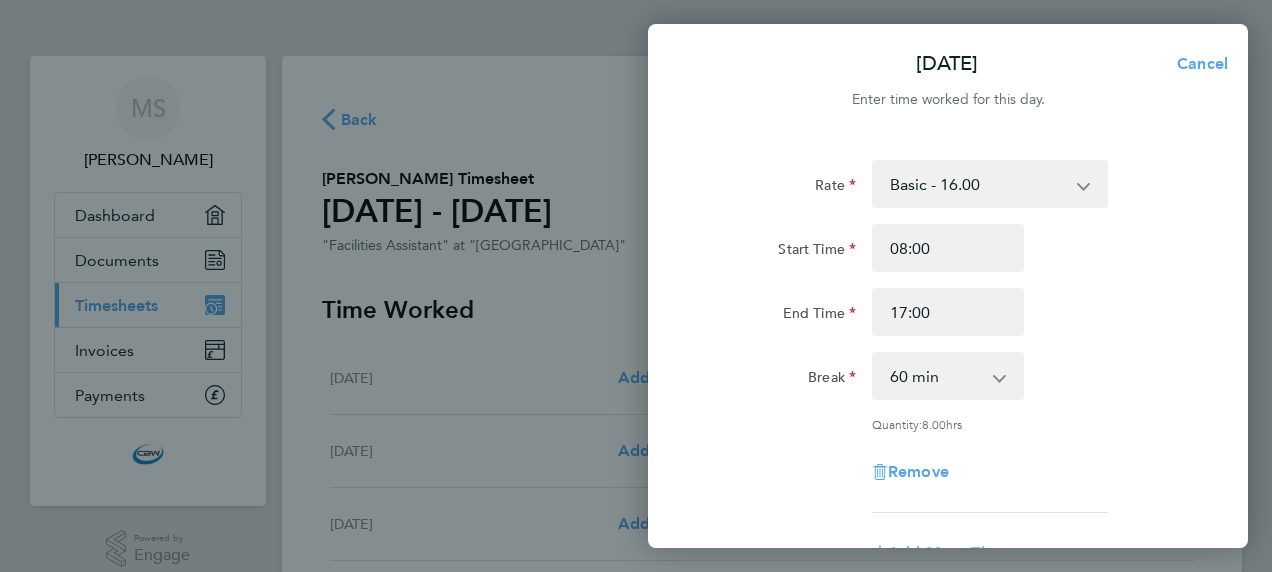 click on "Add More Time" 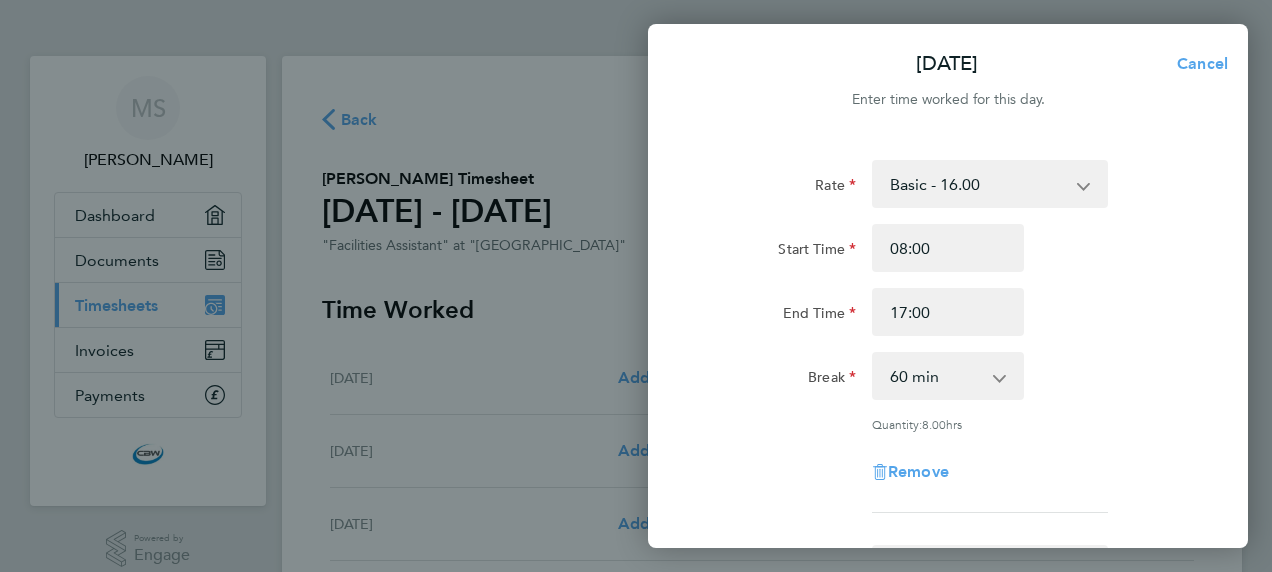 click on "Remove" 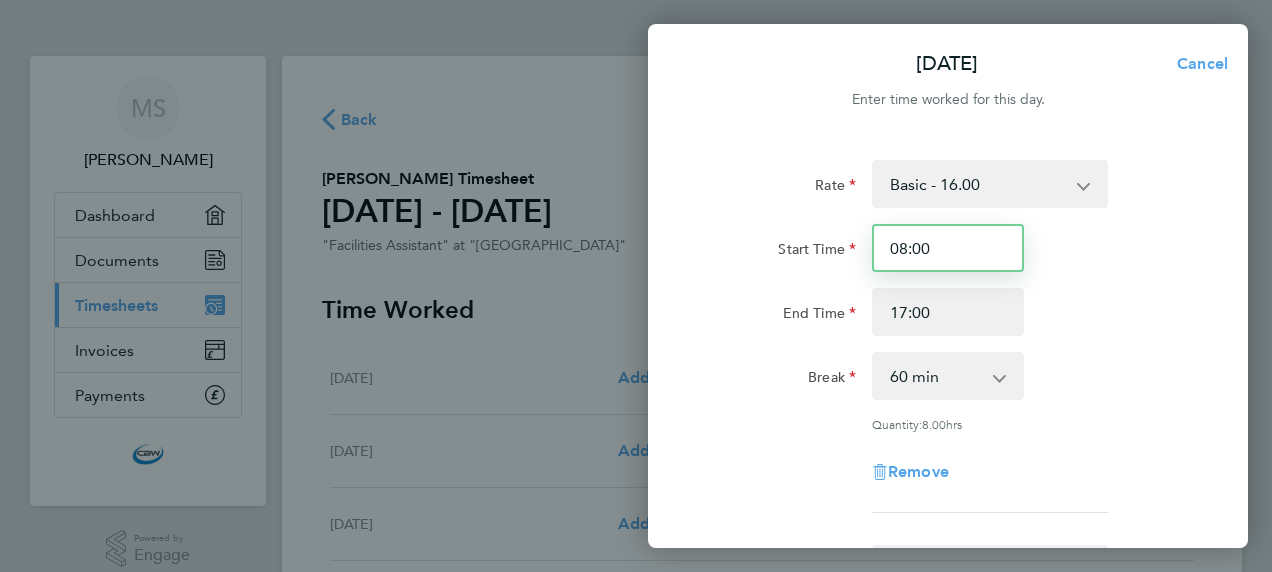 click on "08:00" at bounding box center (948, 248) 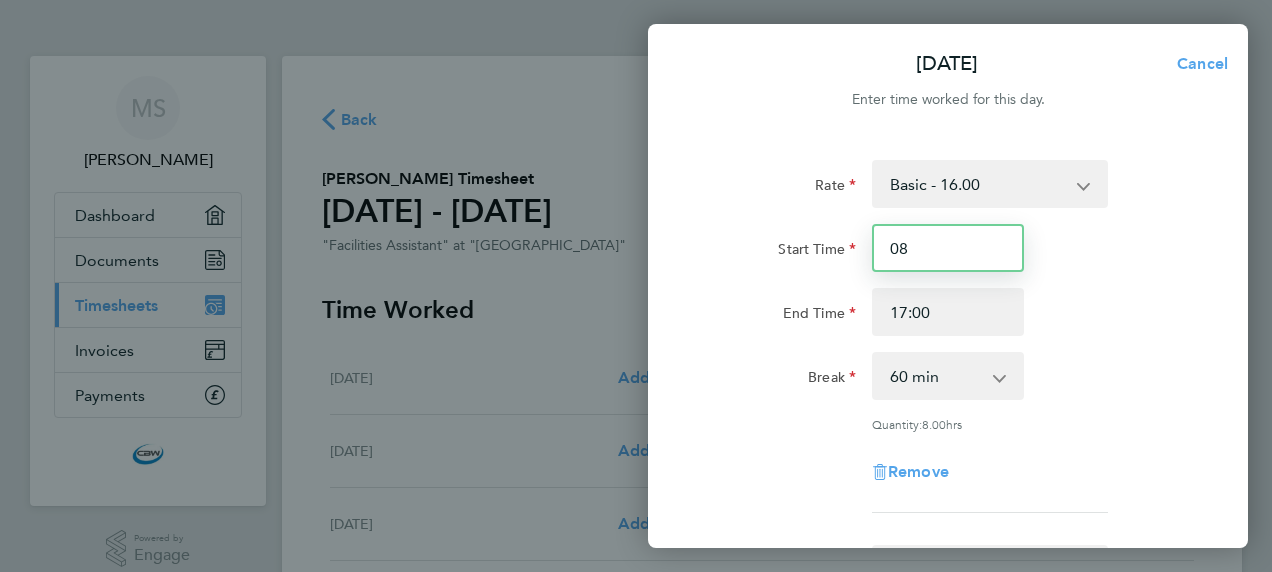 type on "0" 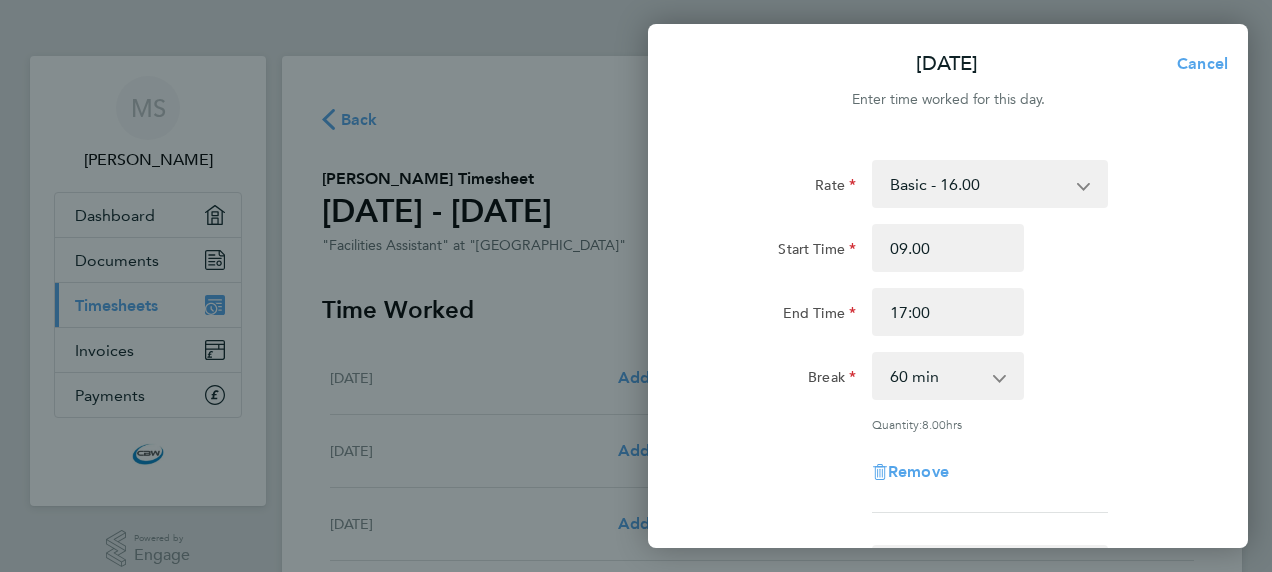 type on "09:00" 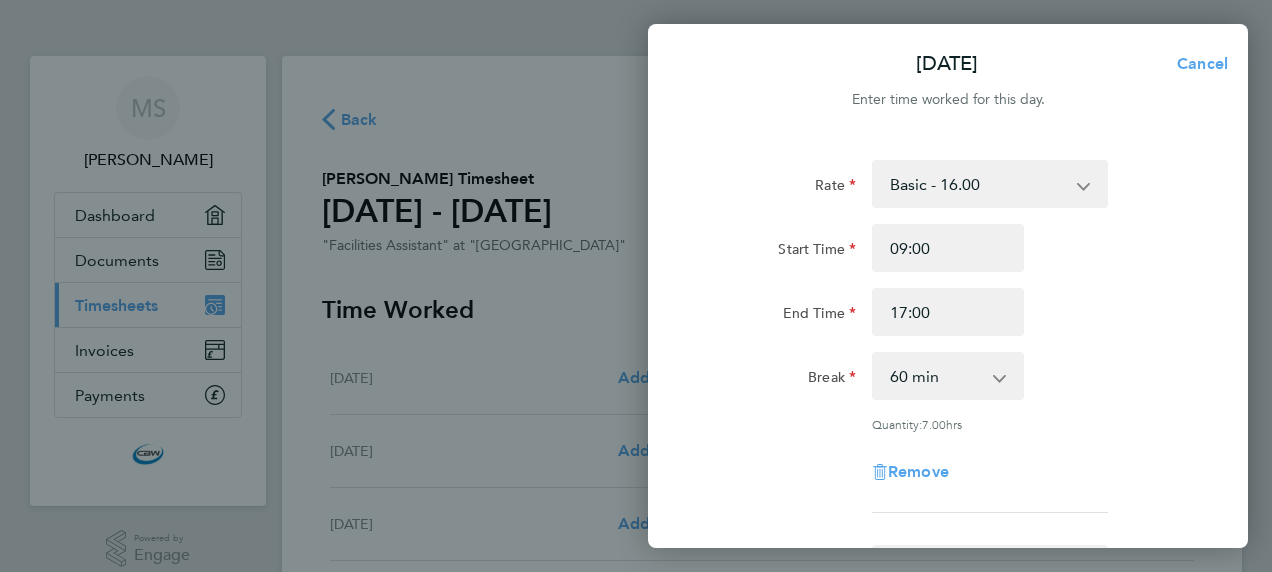 click on "Rate  Basic - 16.00
Start Time 09:00 End Time 17:00 Break  0 min   15 min   30 min   45 min   60 min   75 min   90 min
Quantity:  7.00  hrs
Remove  Rate  Basic - 16.00   Select rate
Remove
Add More Time" 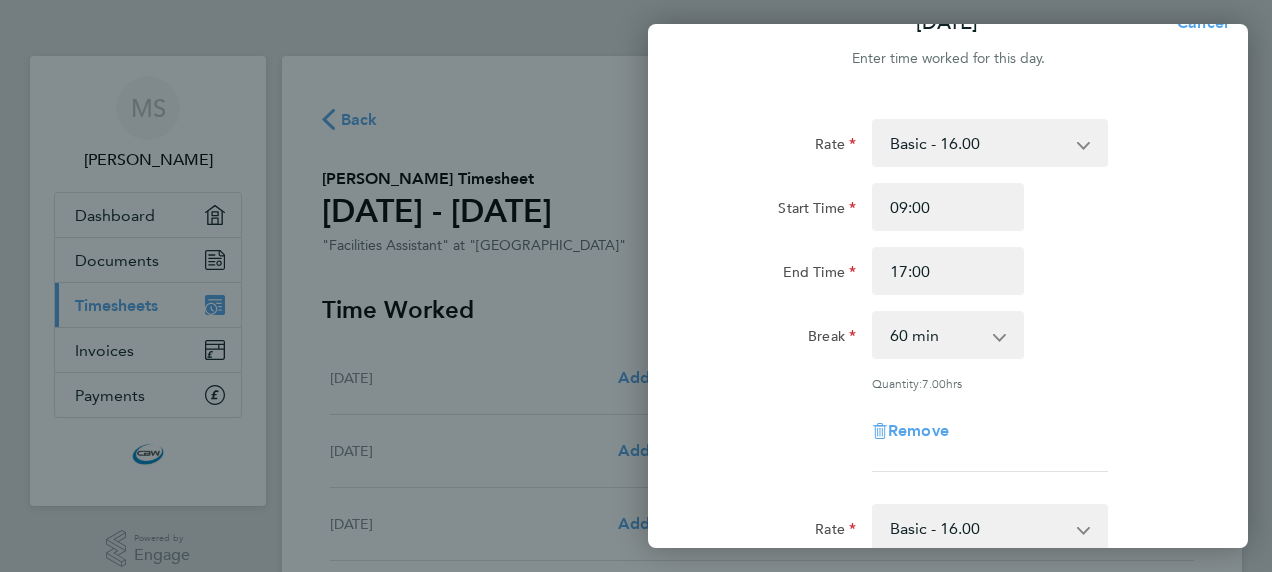 click on "Rate  Basic - 16.00
Start Time 09:00 End Time 17:00 Break  0 min   15 min   30 min   45 min   60 min   75 min   90 min
Quantity:  7.00  hrs
Remove  Rate  Basic - 16.00
Start Time End Time Break  0 min   15 min   30 min   45 min   60 min   75 min   90 min
Remove
Add More Time   Previous Day   Next Day" 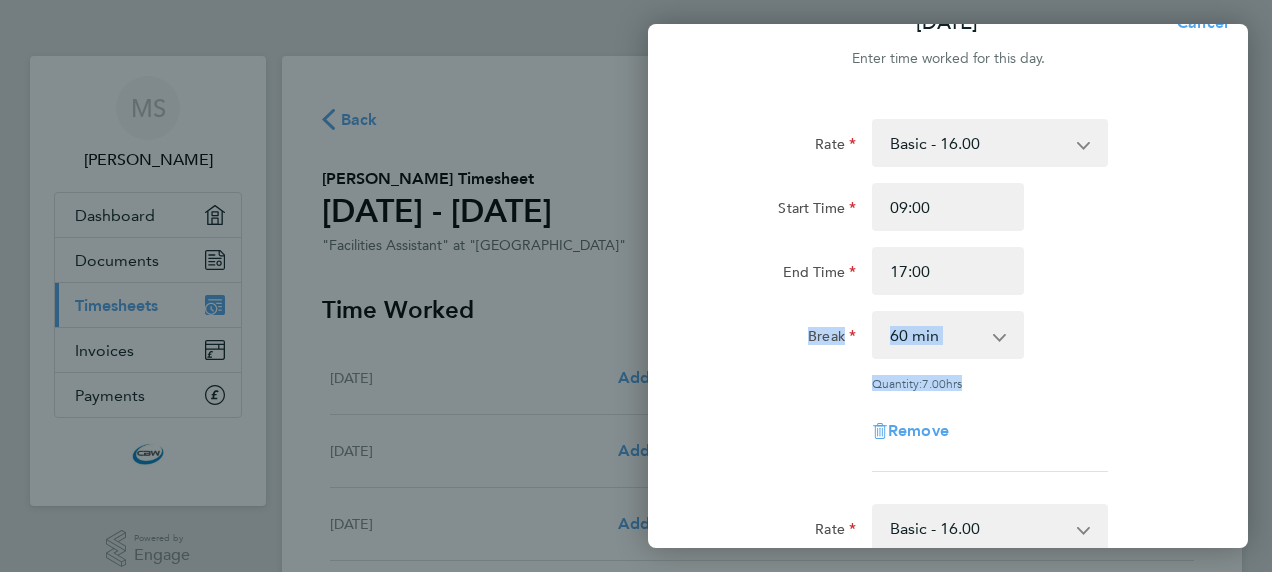 drag, startPoint x: 718, startPoint y: 340, endPoint x: 699, endPoint y: 415, distance: 77.36925 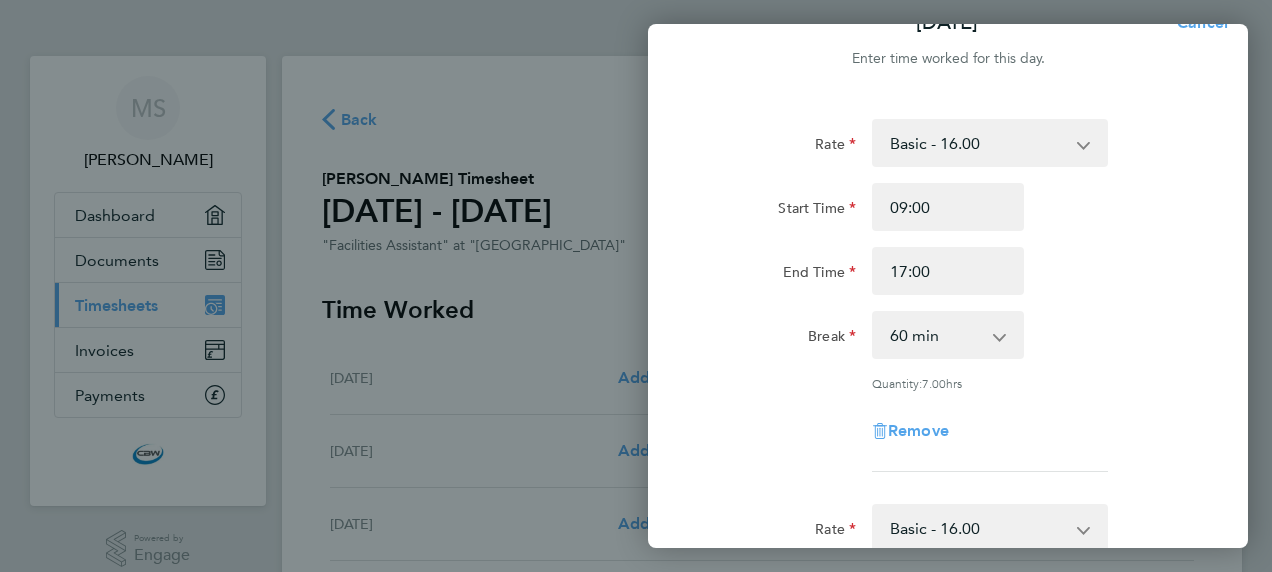 click on "Rate  Basic - 16.00
Start Time 09:00 End Time 17:00 Break  0 min   15 min   30 min   45 min   60 min   75 min   90 min
Quantity:  7.00  hrs
Remove  Rate  Basic - 16.00
Start Time End Time Break  0 min   15 min   30 min   45 min   60 min   75 min   90 min
Remove
Add More Time   Previous Day   Next Day" 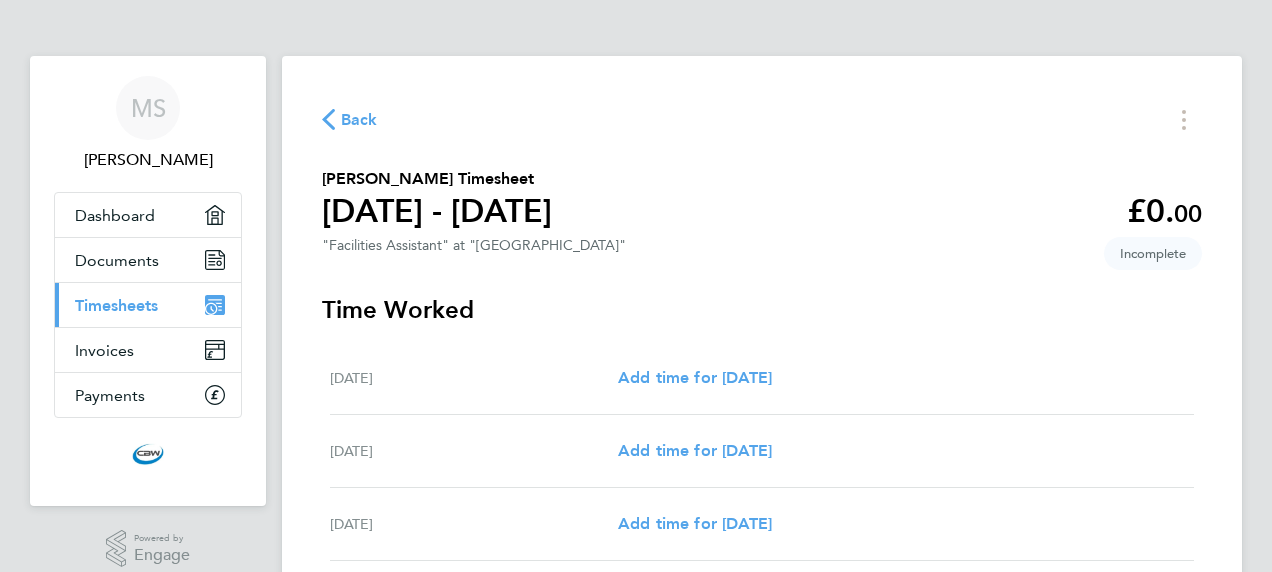 drag, startPoint x: 1260, startPoint y: 546, endPoint x: 1238, endPoint y: 534, distance: 25.059929 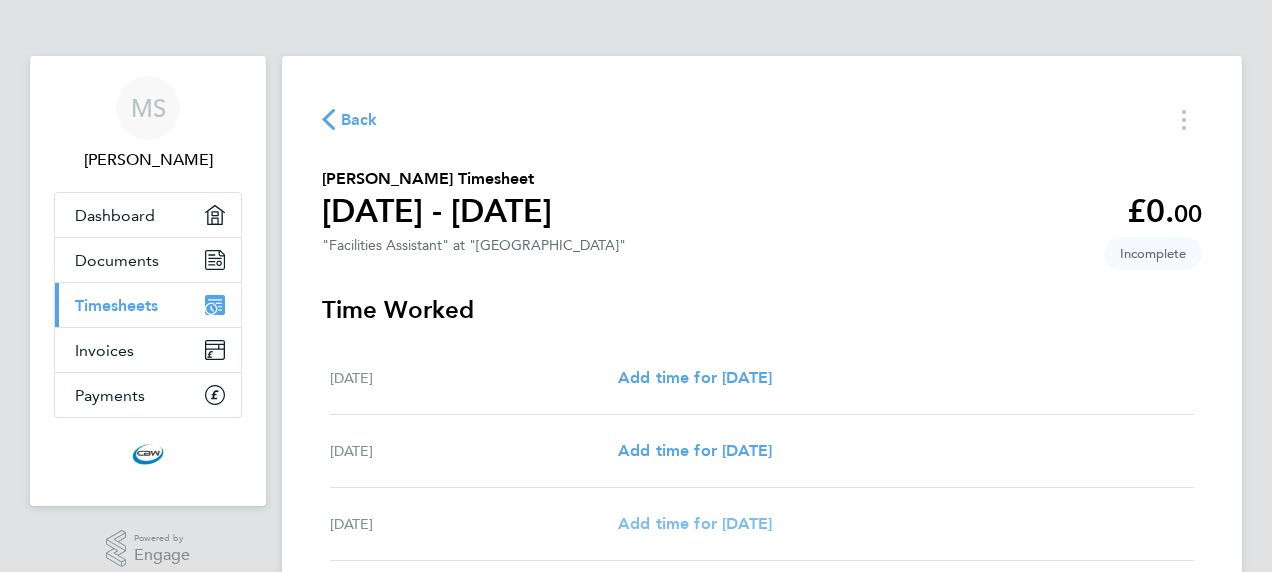 click on "Add time for [DATE]" at bounding box center [695, 523] 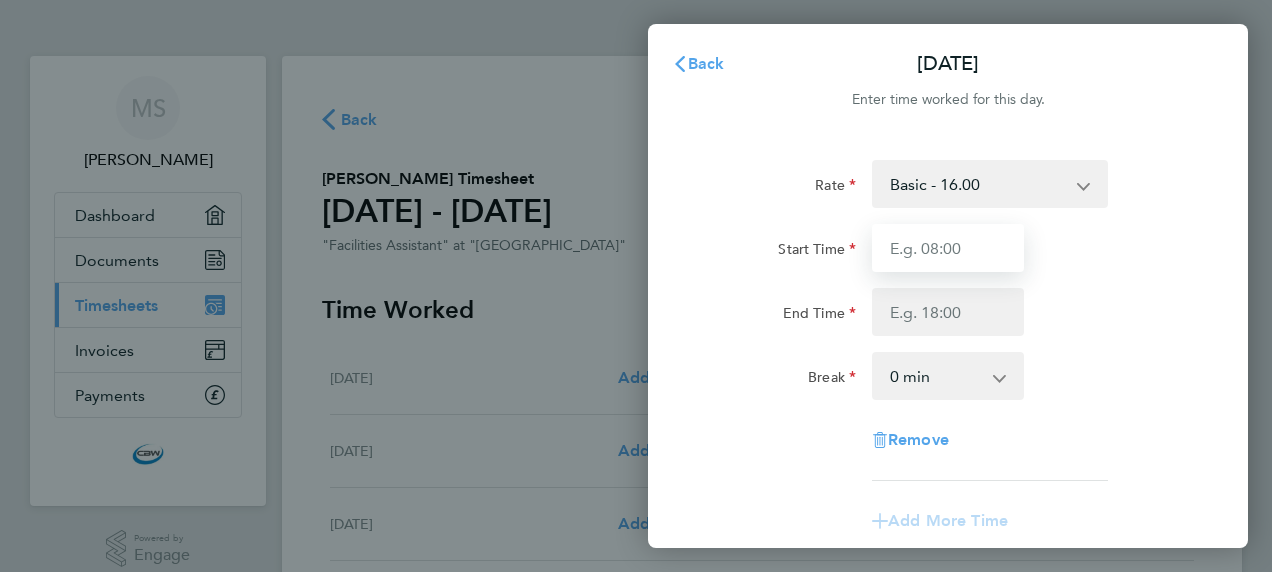 click on "Start Time" at bounding box center (948, 248) 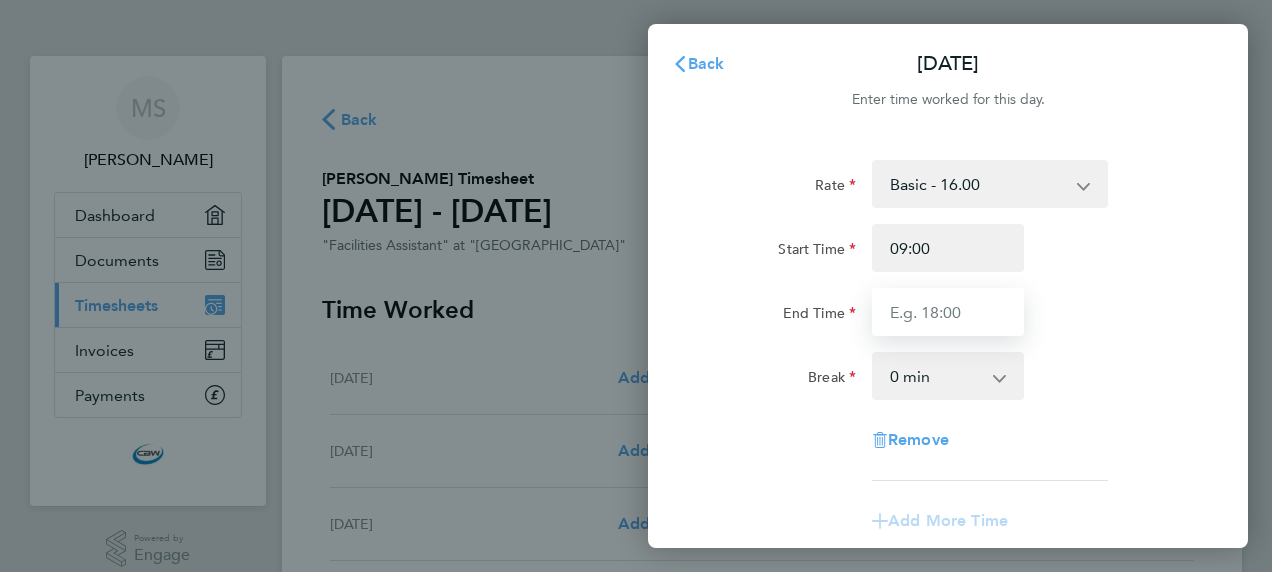 type on "17:00" 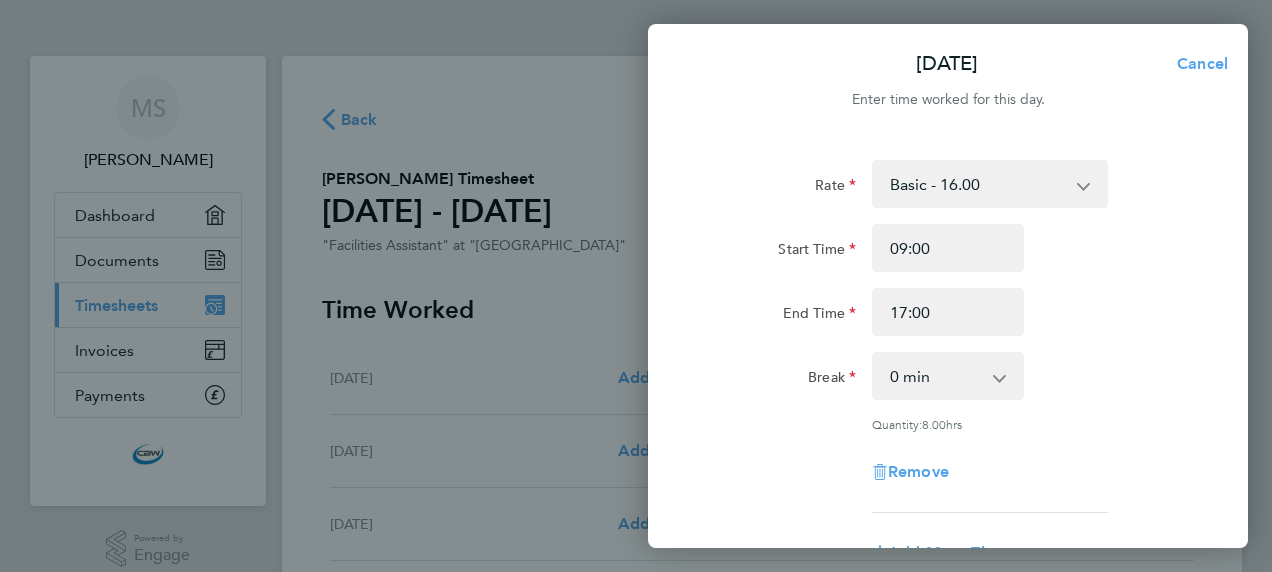 click on "0 min   15 min   30 min   45 min   60 min   75 min   90 min" at bounding box center (936, 376) 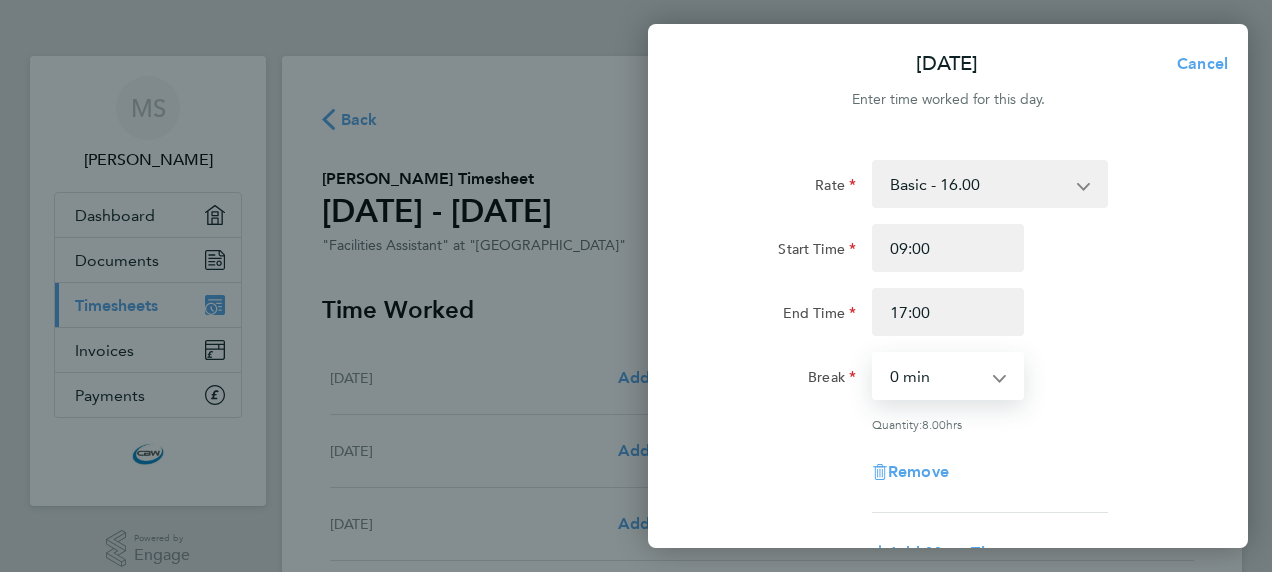 select on "60" 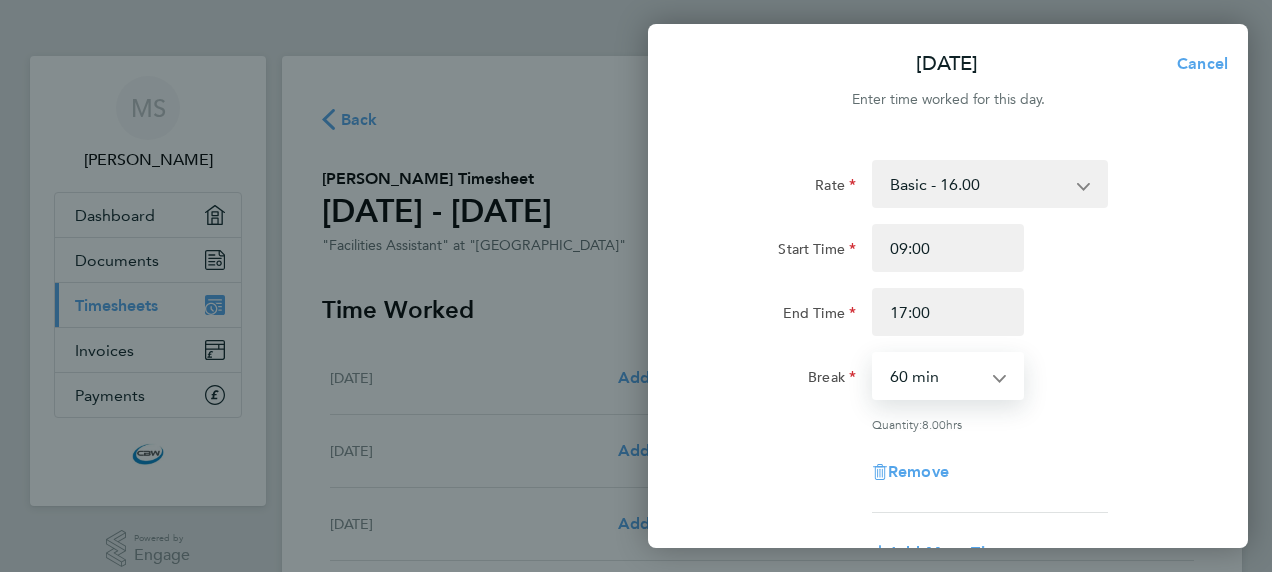 click on "0 min   15 min   30 min   45 min   60 min   75 min   90 min" at bounding box center (936, 376) 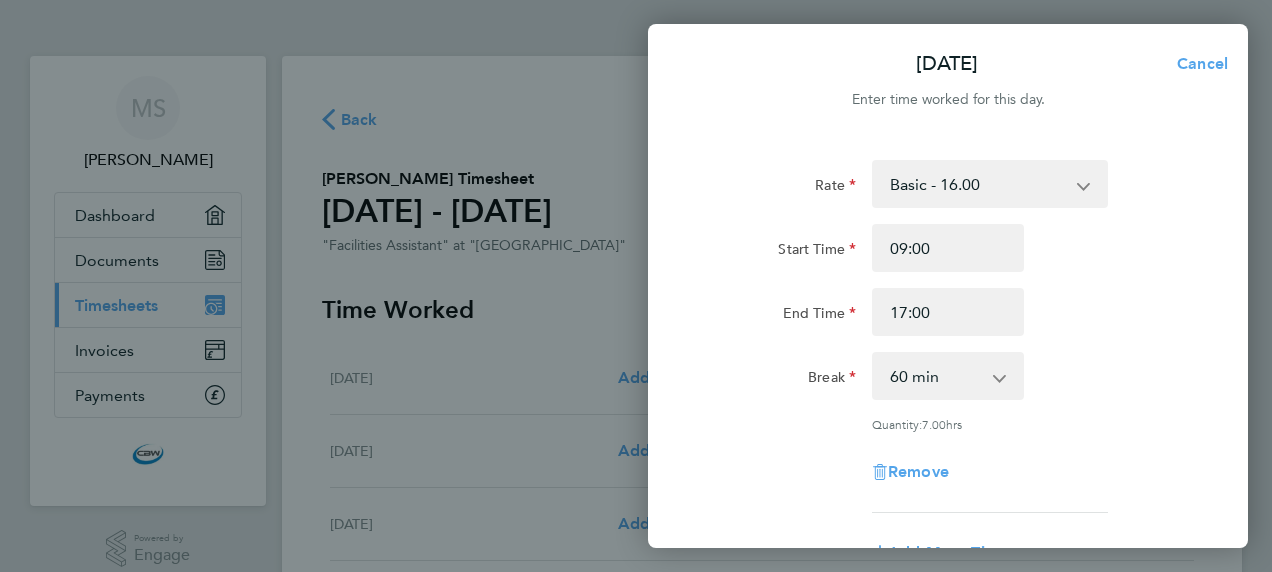 click on "Remove" 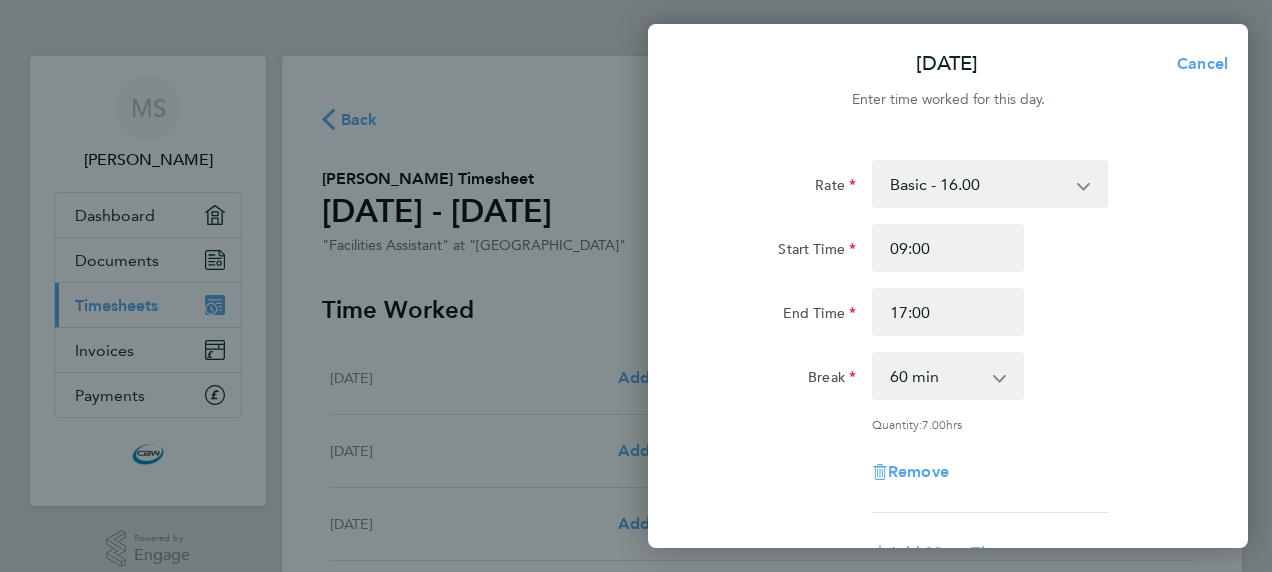 click on "Add More Time" 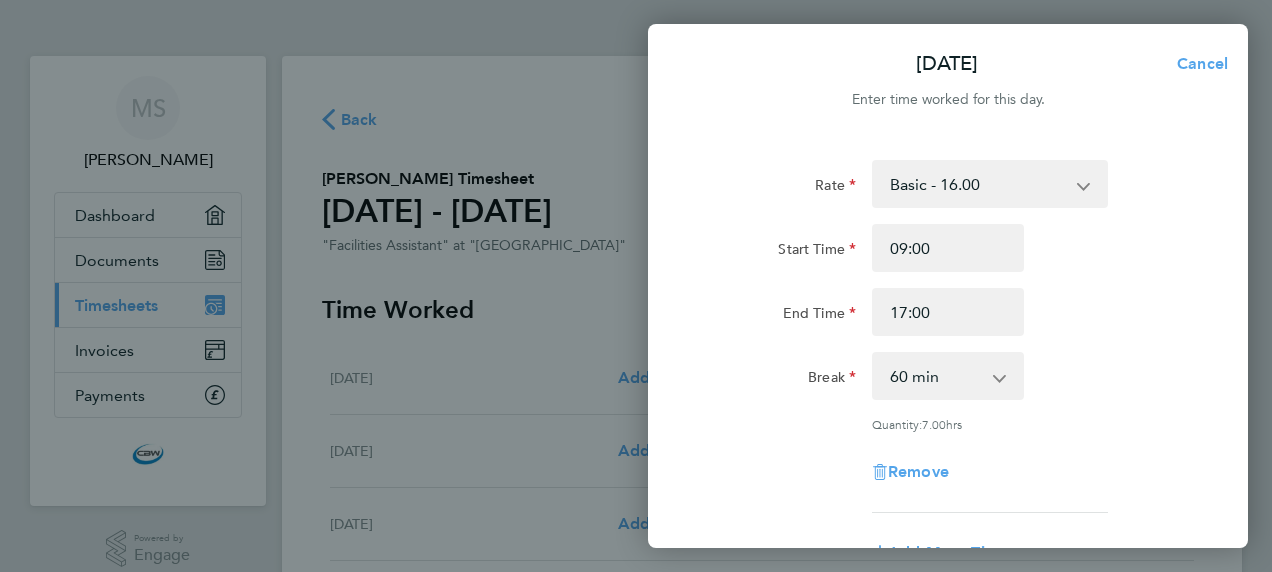 select on "null" 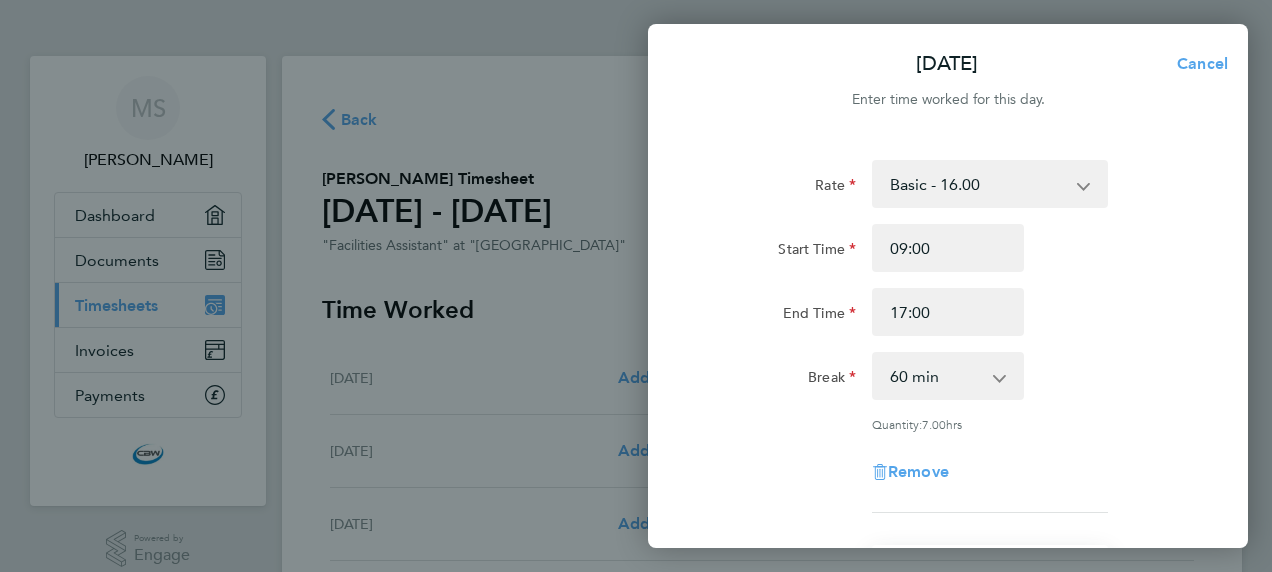 scroll, scrollTop: 41, scrollLeft: 0, axis: vertical 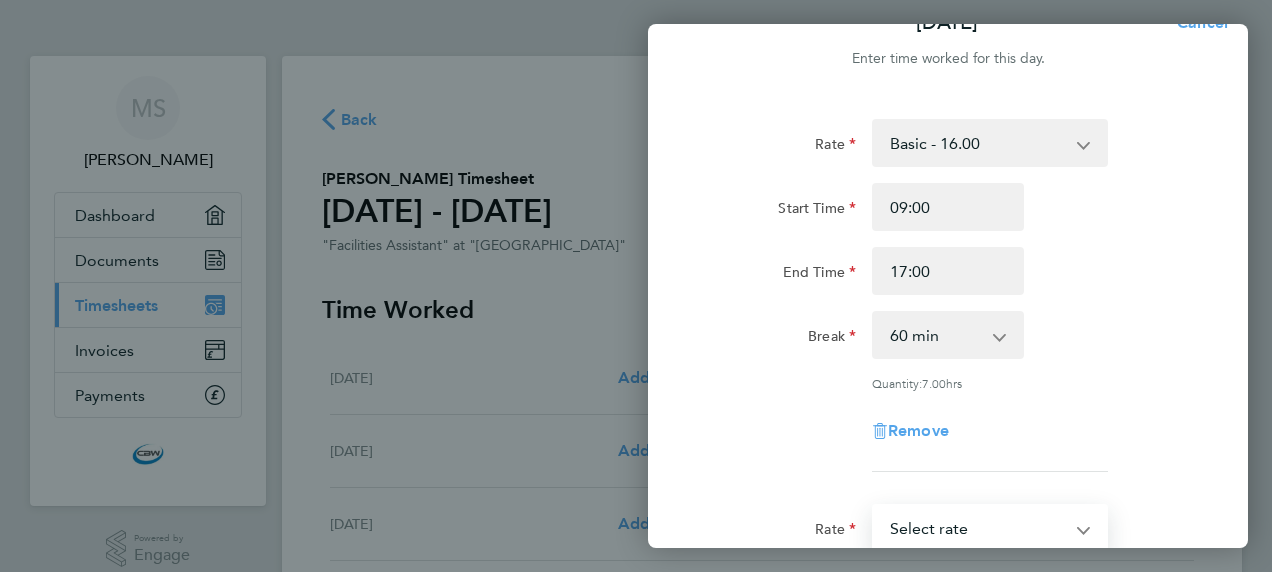 click on "Basic - 16.00   Select rate" at bounding box center [978, 528] 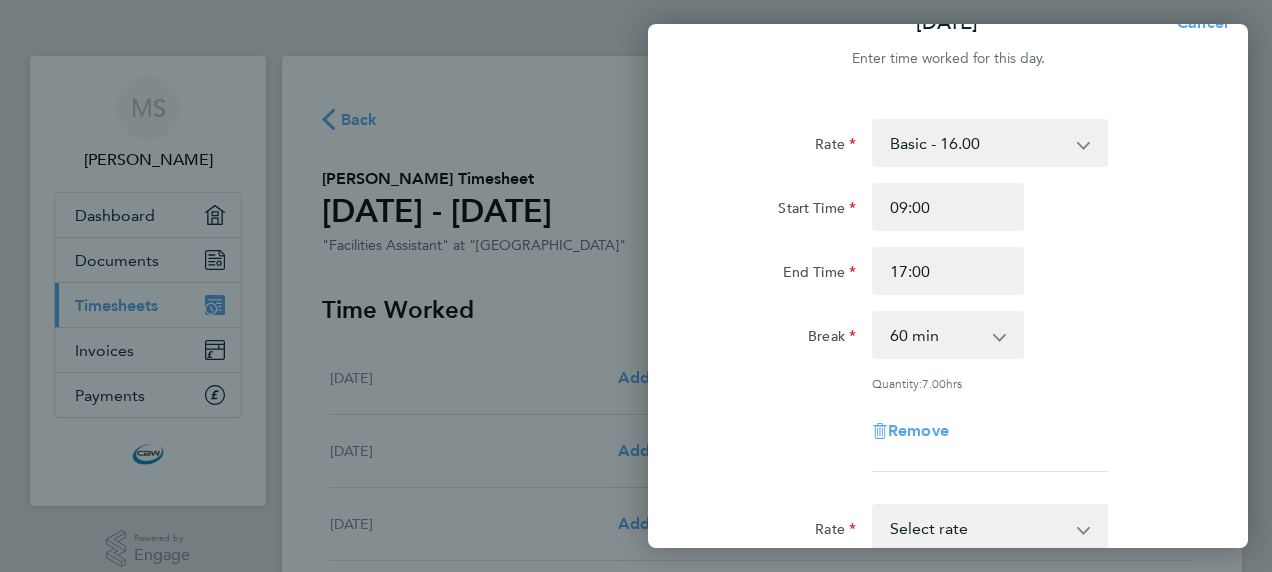 drag, startPoint x: 1242, startPoint y: 530, endPoint x: 1232, endPoint y: 561, distance: 32.572994 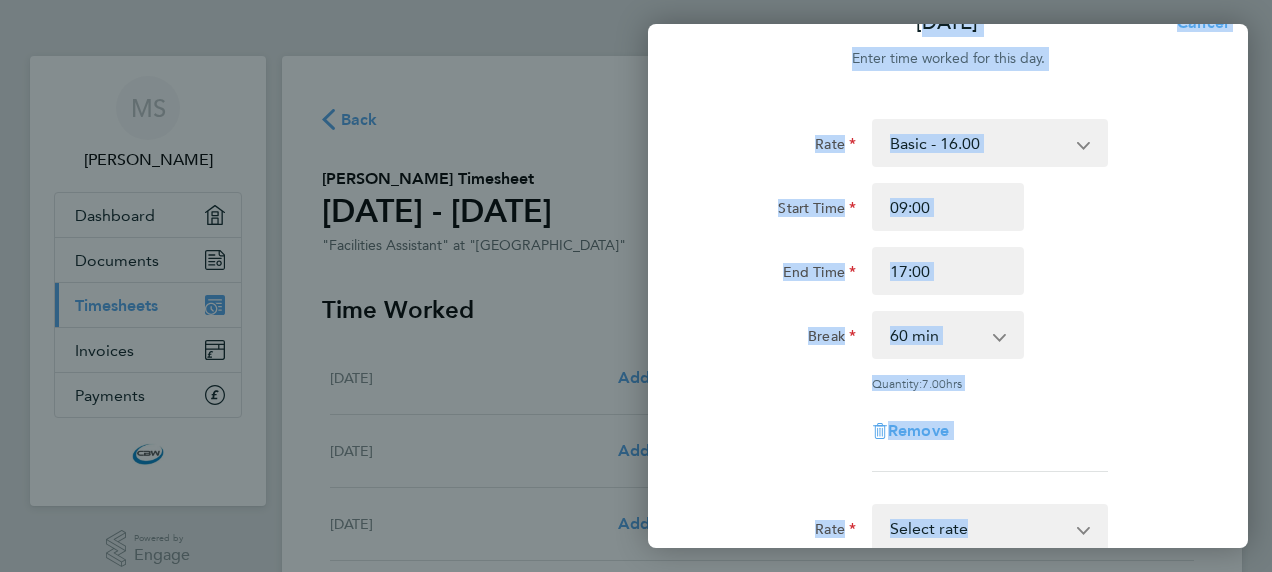drag, startPoint x: 1232, startPoint y: 561, endPoint x: 1160, endPoint y: 247, distance: 322.14905 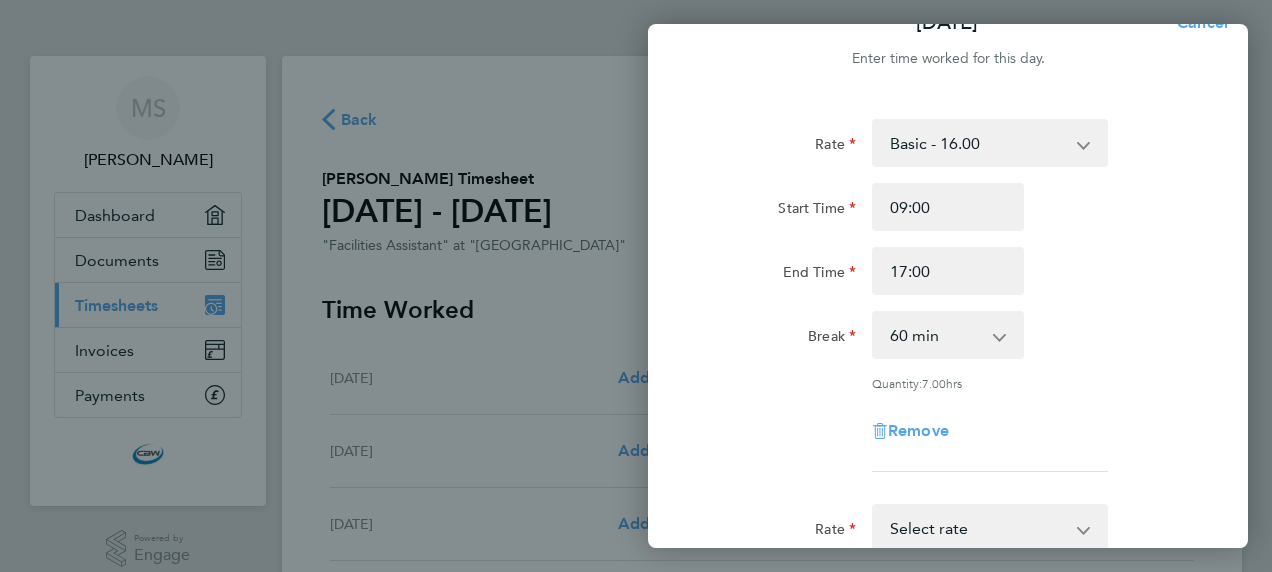 click 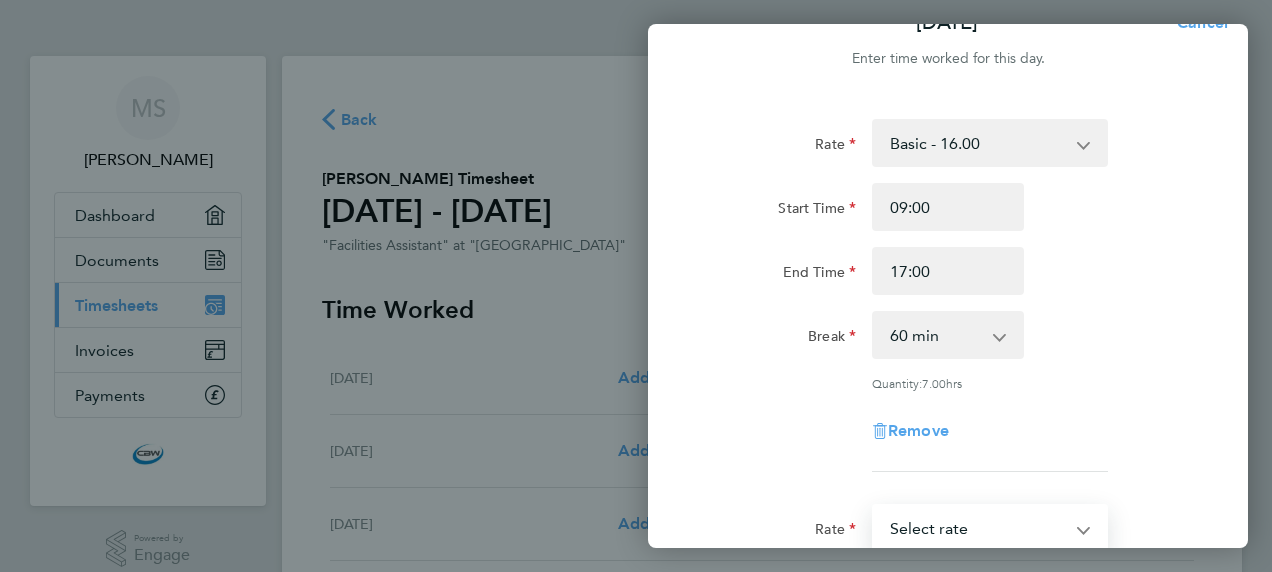click on "Basic - 16.00   Select rate" at bounding box center [978, 528] 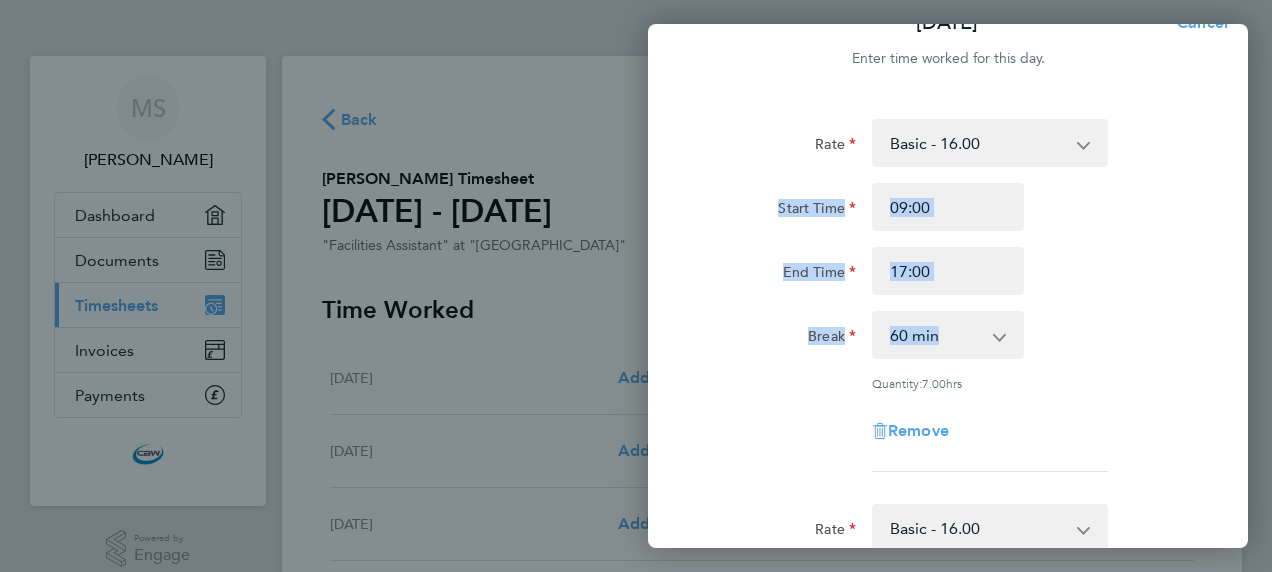 drag, startPoint x: 1212, startPoint y: 150, endPoint x: 1246, endPoint y: 362, distance: 214.7091 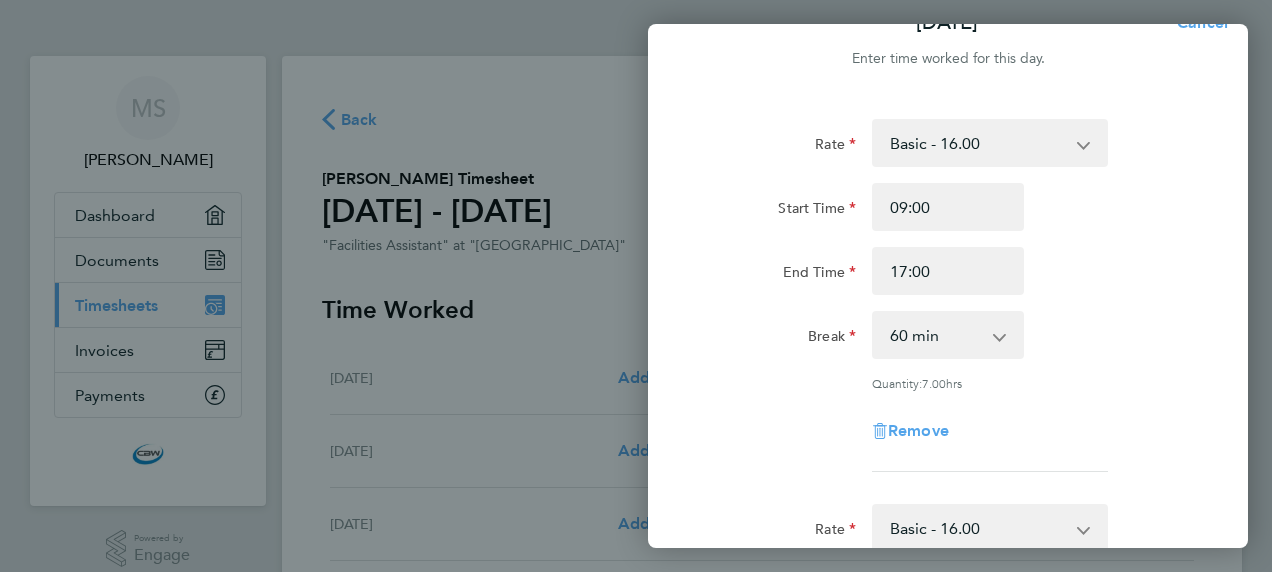 click on "[DATE]  Cancel  Enter time worked for this day.  Rate  Basic - 16.00
Start Time 09:00 End Time 17:00 Break  0 min   15 min   30 min   45 min   60 min   75 min   90 min
Quantity:  7.00  hrs
Remove  Rate  Basic - 16.00
Start Time End Time Break  0 min   15 min   30 min   45 min   60 min   75 min   90 min
Remove
Add More Time   Previous Day   Next Day   Save Timesheet   Save & Submit Timesheet" 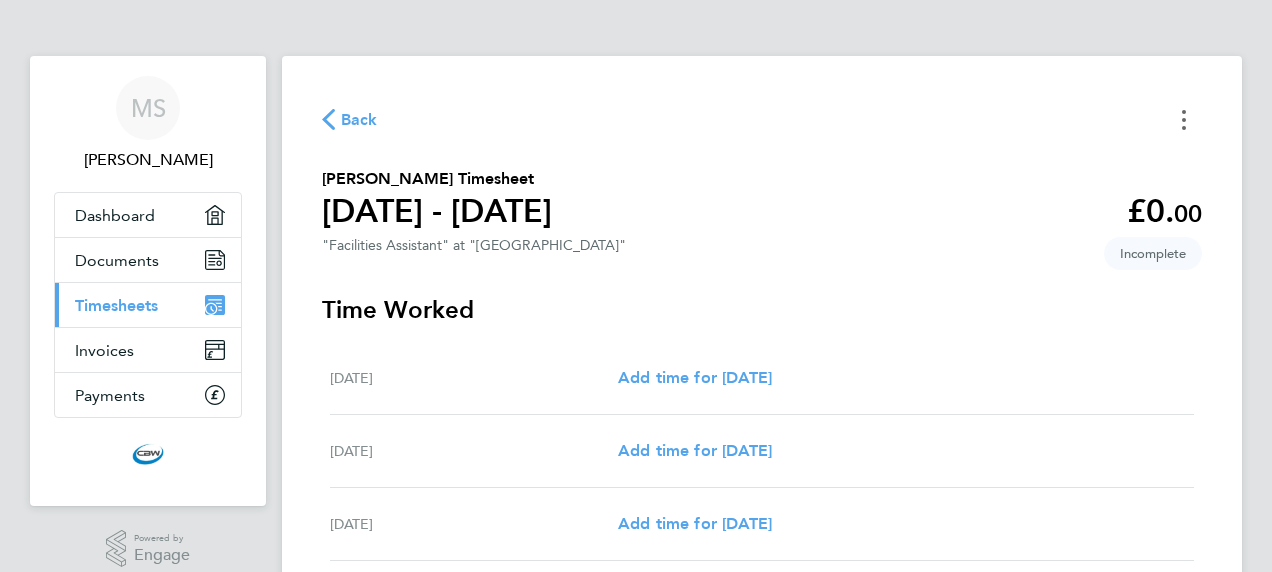click 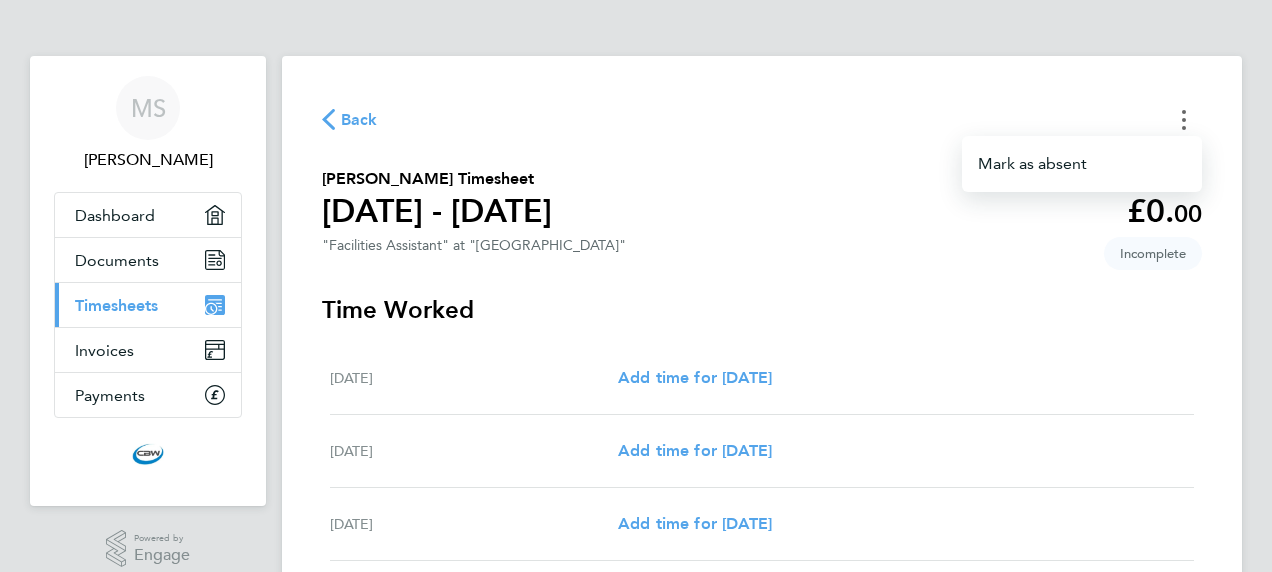 click 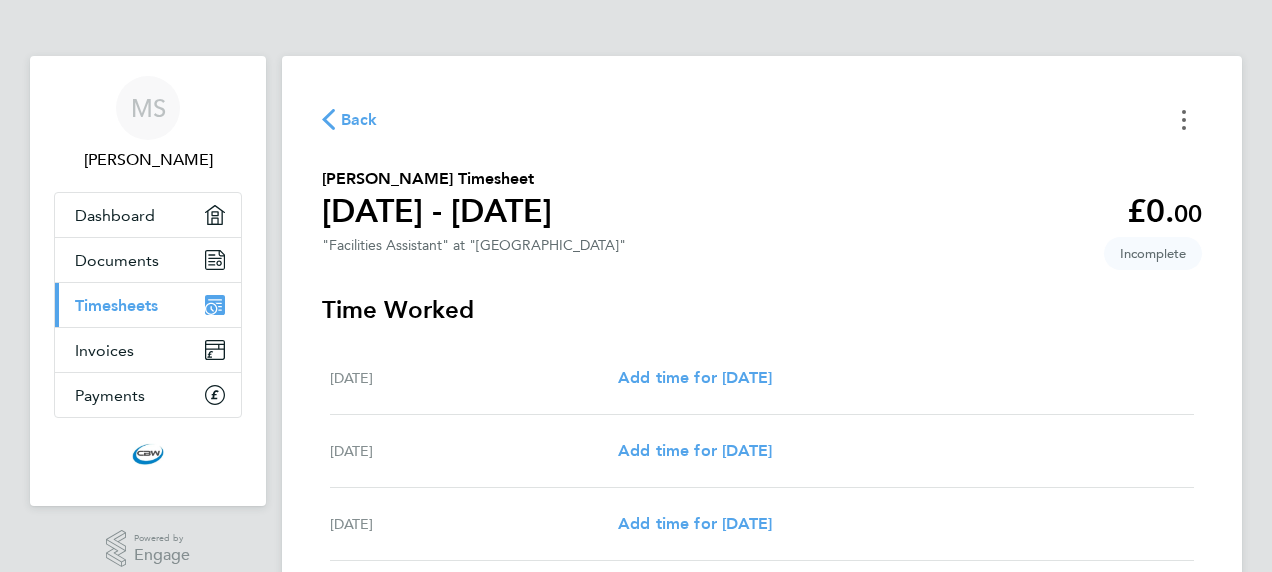 type 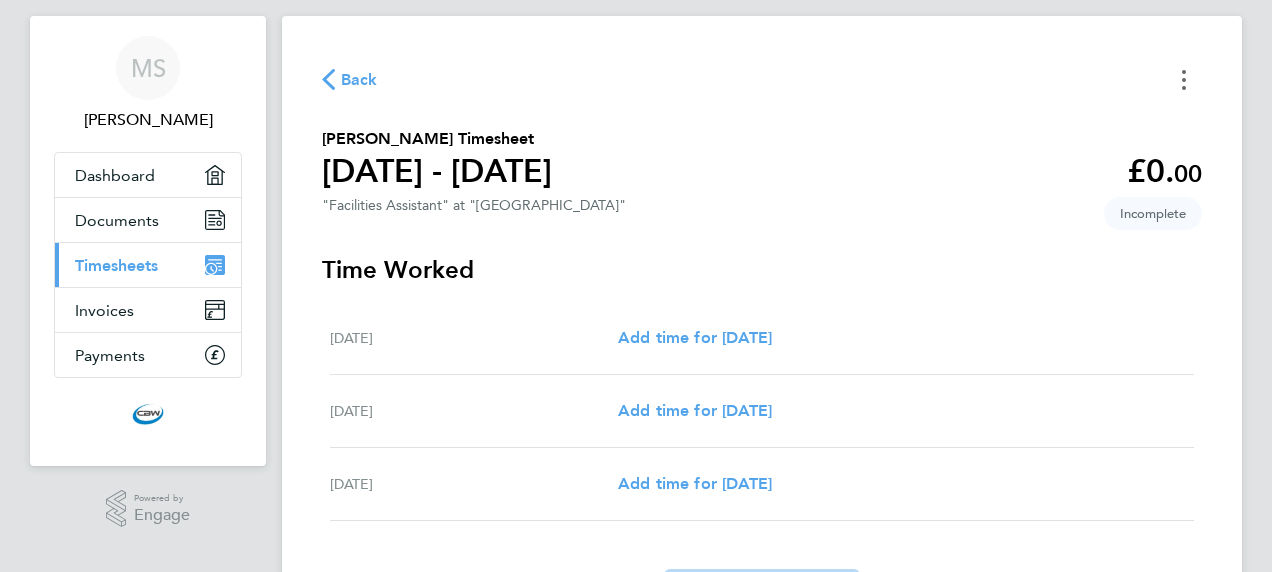 scroll, scrollTop: 80, scrollLeft: 0, axis: vertical 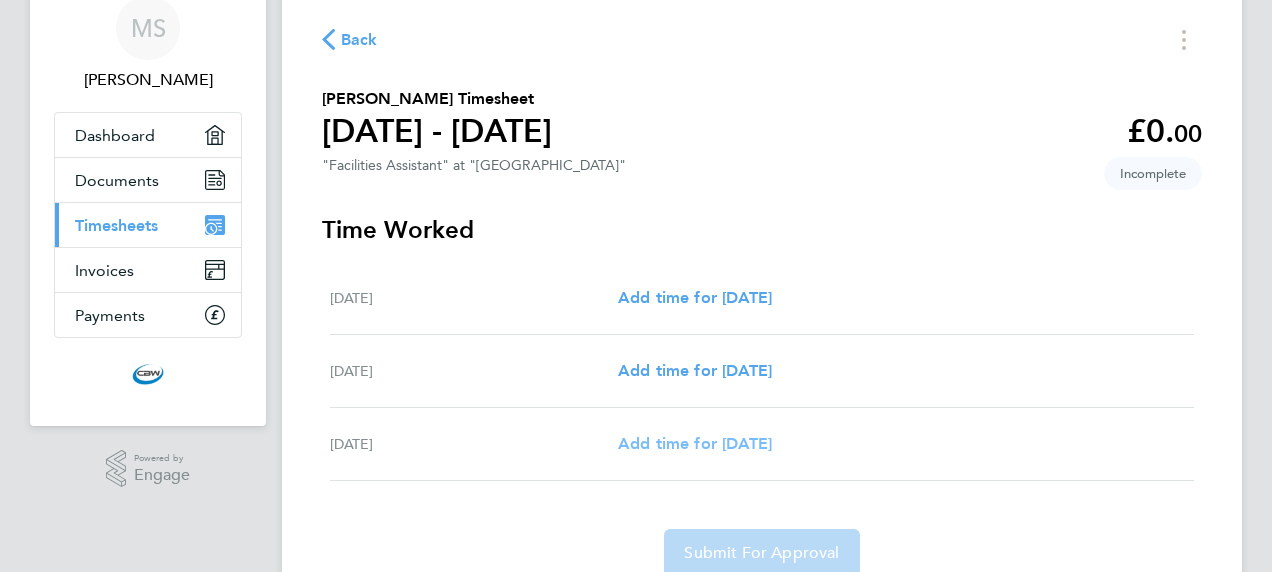 click on "Add time for [DATE]" at bounding box center (695, 443) 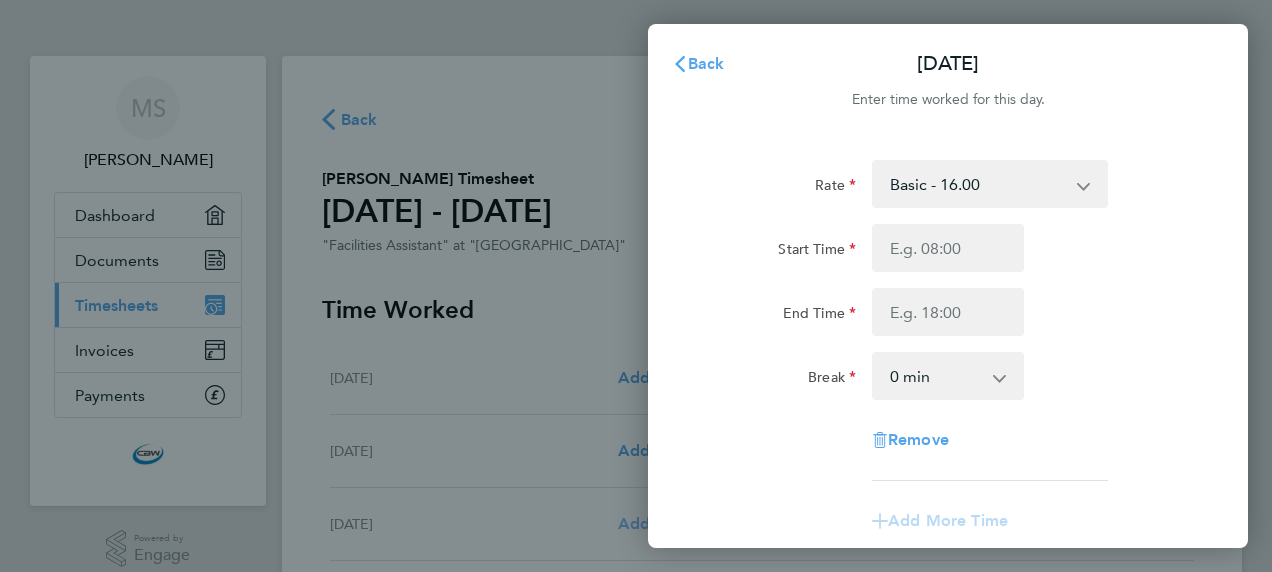 scroll, scrollTop: 0, scrollLeft: 0, axis: both 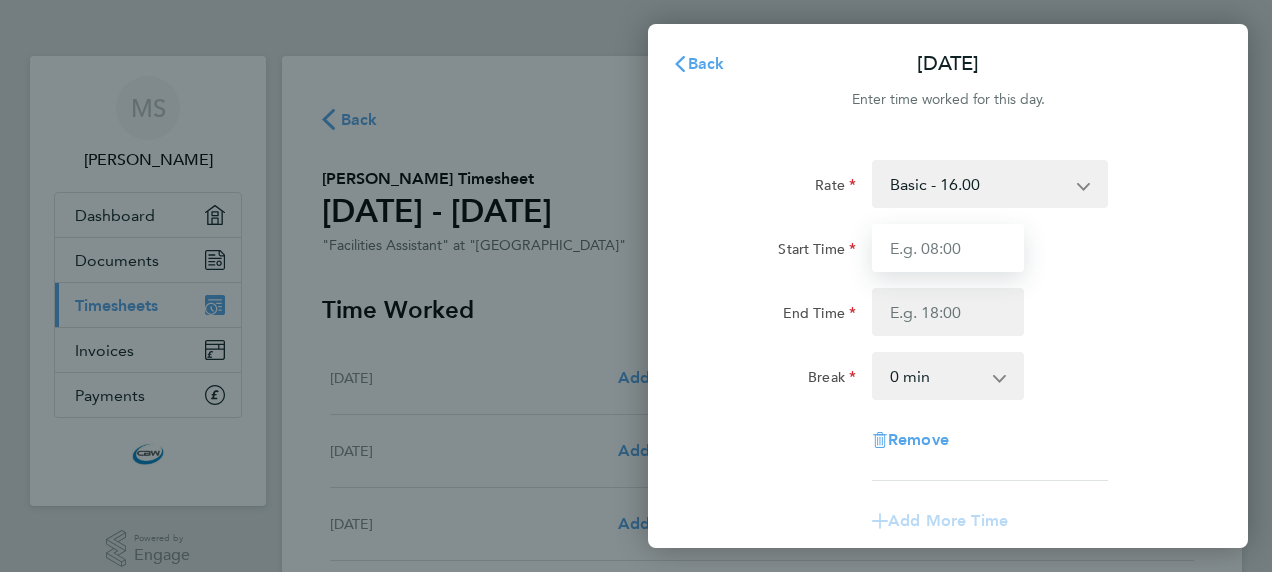 click on "Start Time" at bounding box center [948, 248] 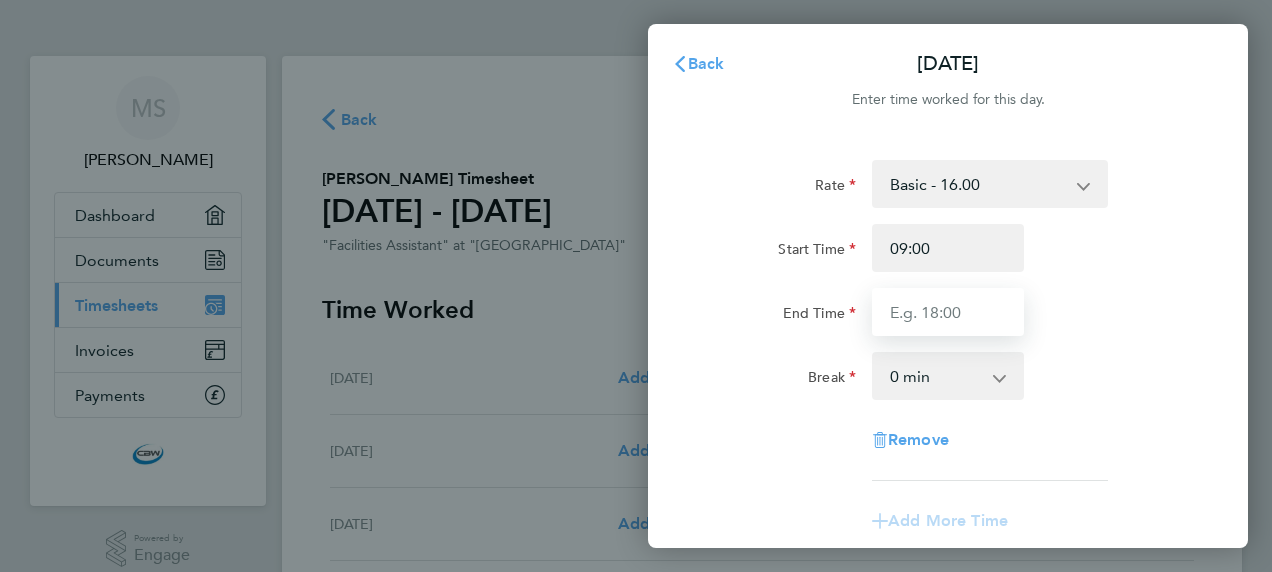 type on "17:00" 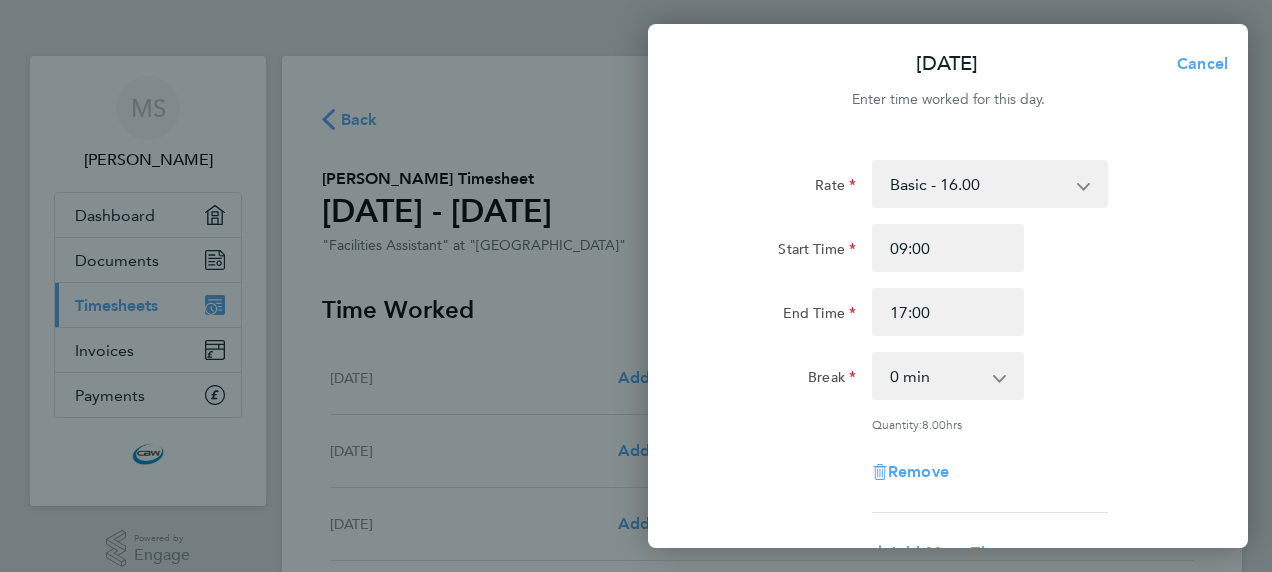 click on "0 min   15 min   30 min   45 min   60 min   75 min   90 min" at bounding box center [936, 376] 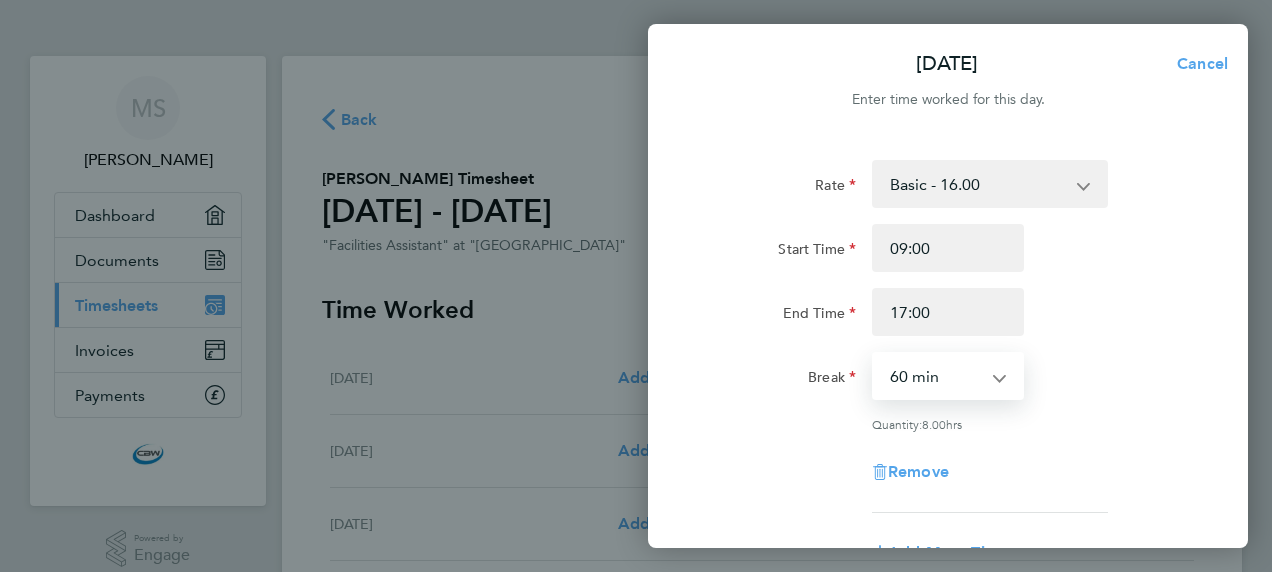 click on "0 min   15 min   30 min   45 min   60 min   75 min   90 min" at bounding box center (936, 376) 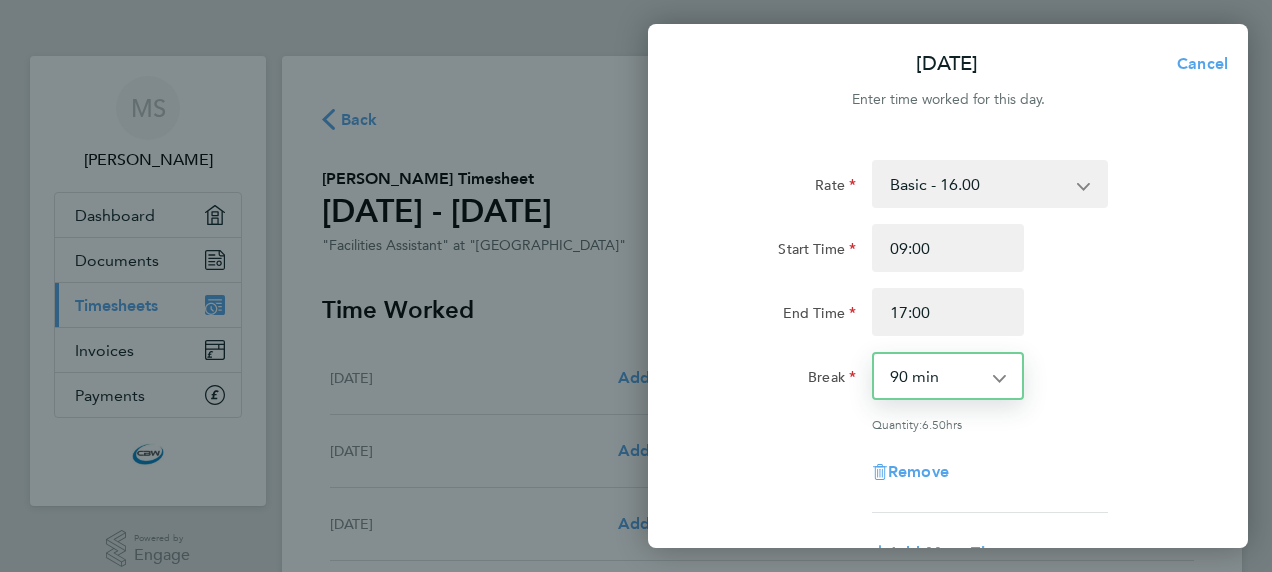 click on "Rate  Basic - 16.00
Start Time 09:00 End Time 17:00 Break  0 min   15 min   30 min   45 min   60 min   75 min   90 min
Quantity:  6.50  hrs
Remove
Add More Time" 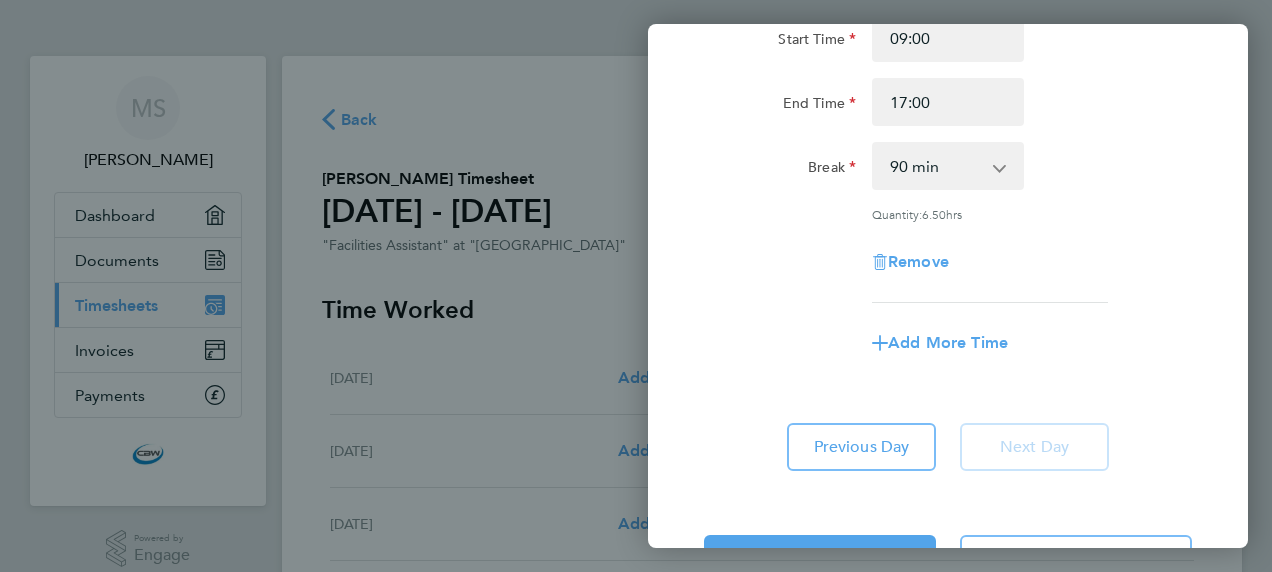 scroll, scrollTop: 240, scrollLeft: 0, axis: vertical 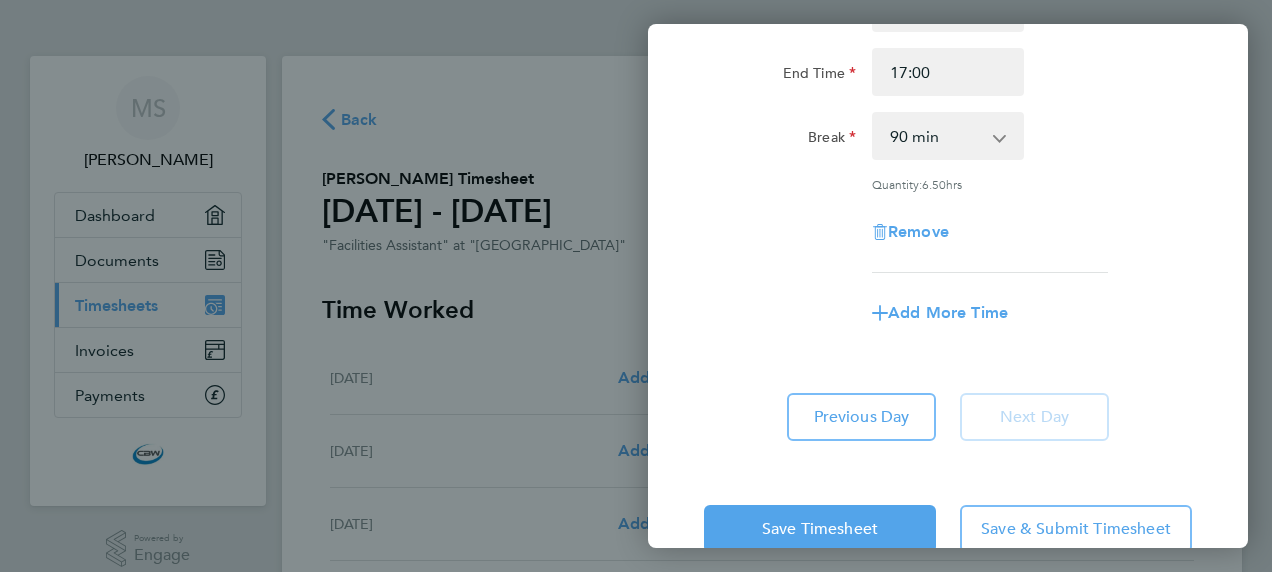 click on "Save Timesheet   Save & Submit Timesheet" 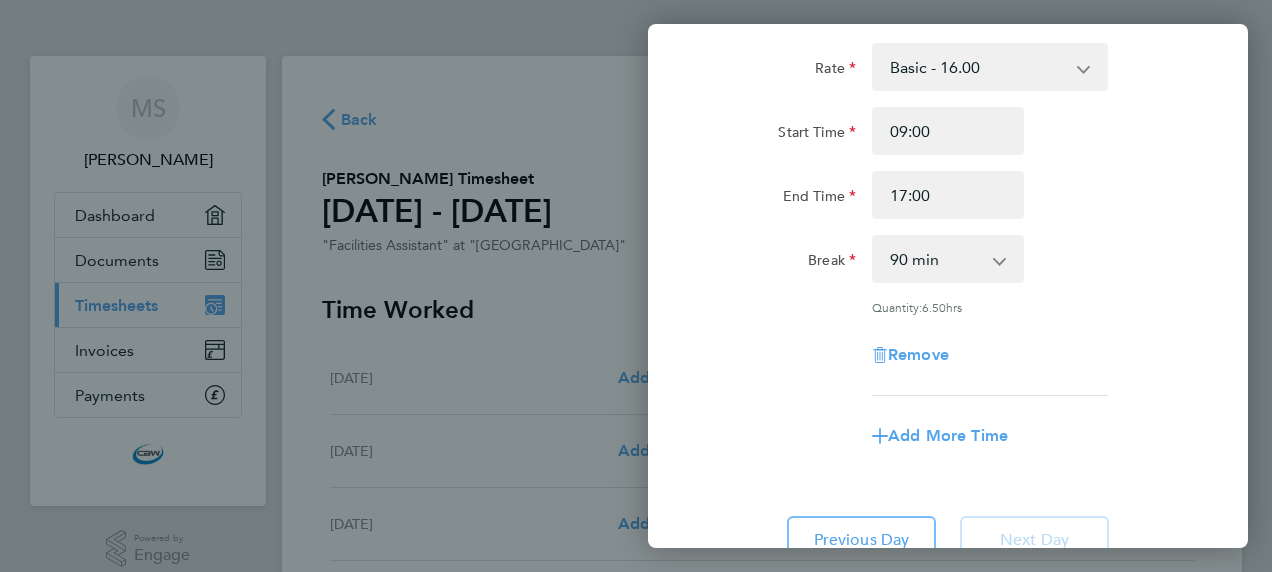 scroll, scrollTop: 80, scrollLeft: 0, axis: vertical 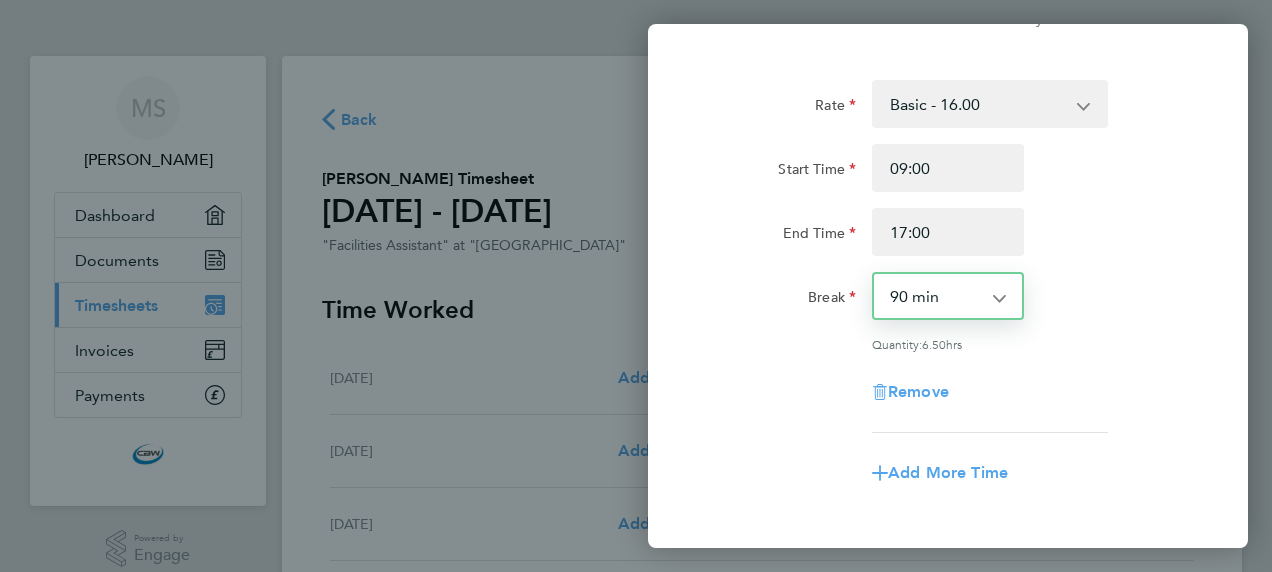 click on "0 min   15 min   30 min   45 min   60 min   75 min   90 min" at bounding box center (936, 296) 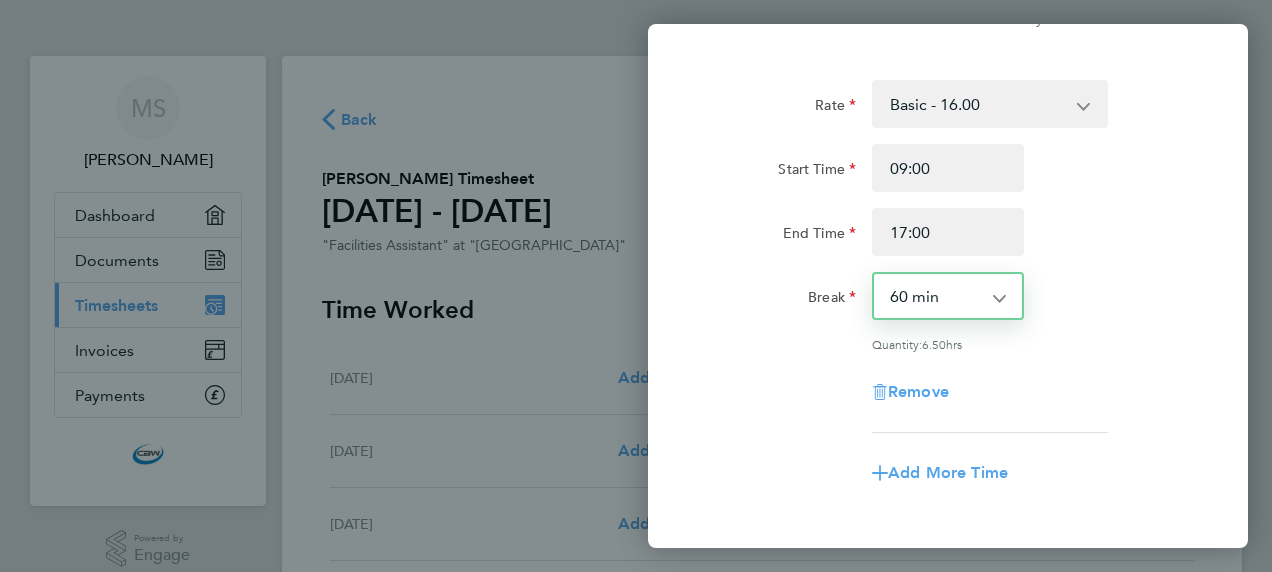 click on "0 min   15 min   30 min   45 min   60 min   75 min   90 min" at bounding box center (936, 296) 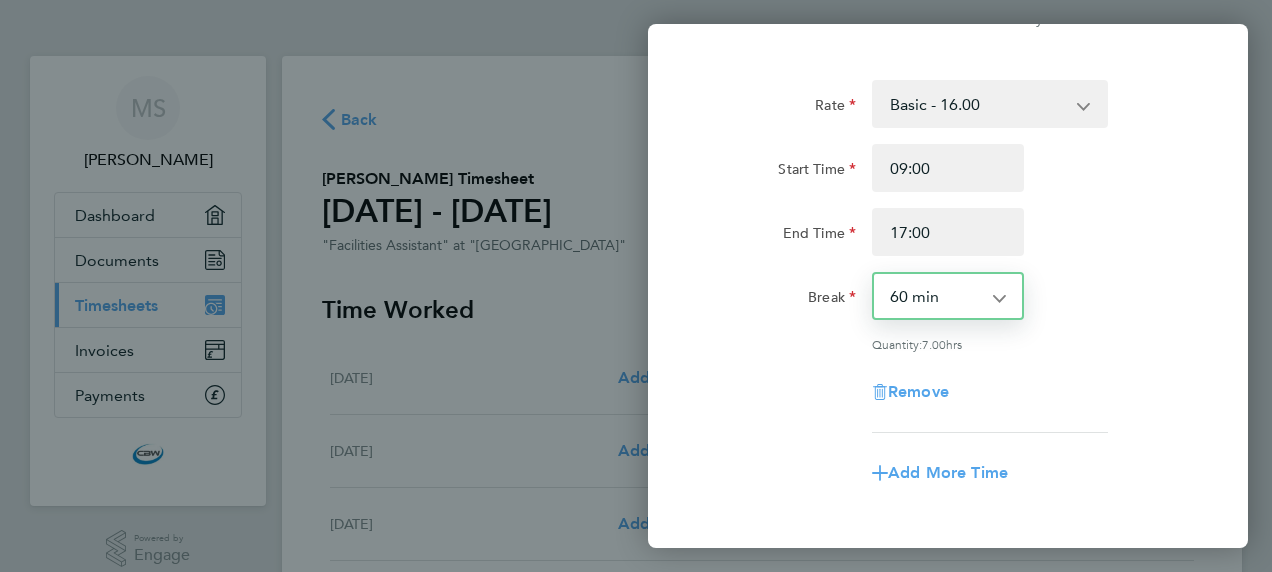 click on "Rate  Basic - 16.00
Start Time 09:00 End Time 17:00 Break  0 min   15 min   30 min   45 min   60 min   75 min   90 min
Quantity:  7.00  hrs
Remove
Add More Time   Previous Day   Next Day" 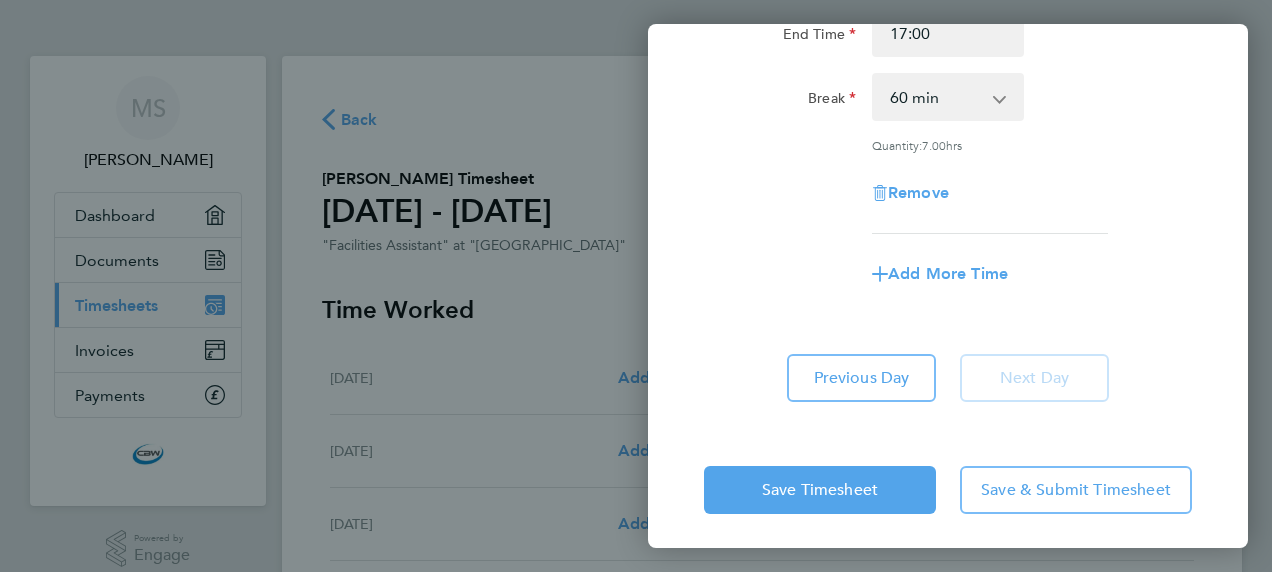 scroll, scrollTop: 283, scrollLeft: 0, axis: vertical 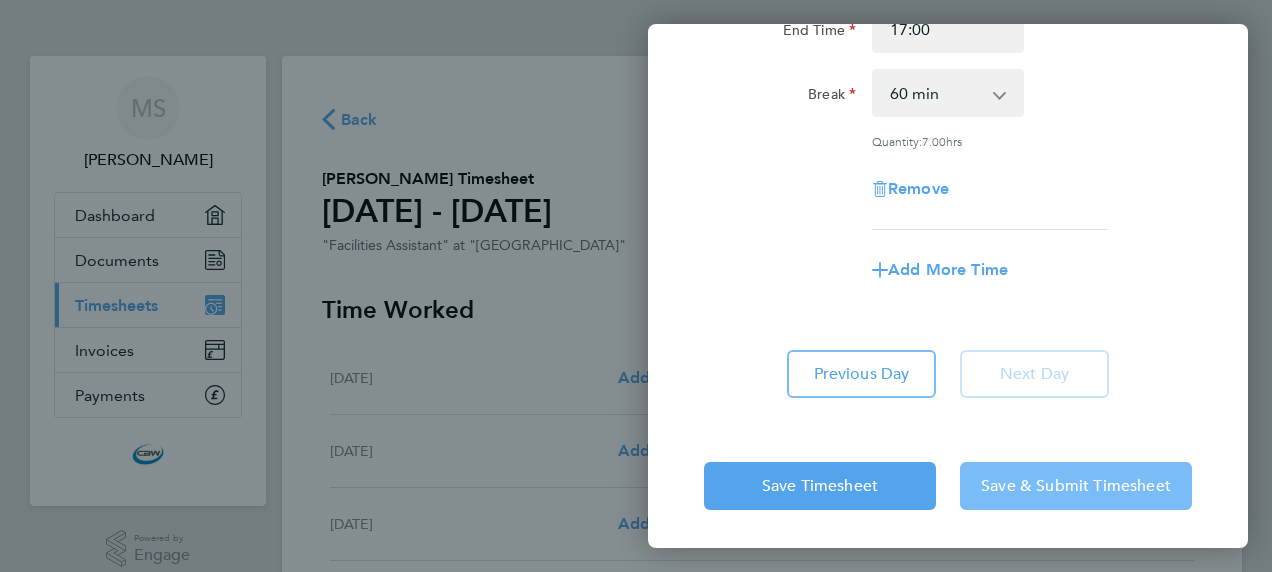 click on "Save & Submit Timesheet" 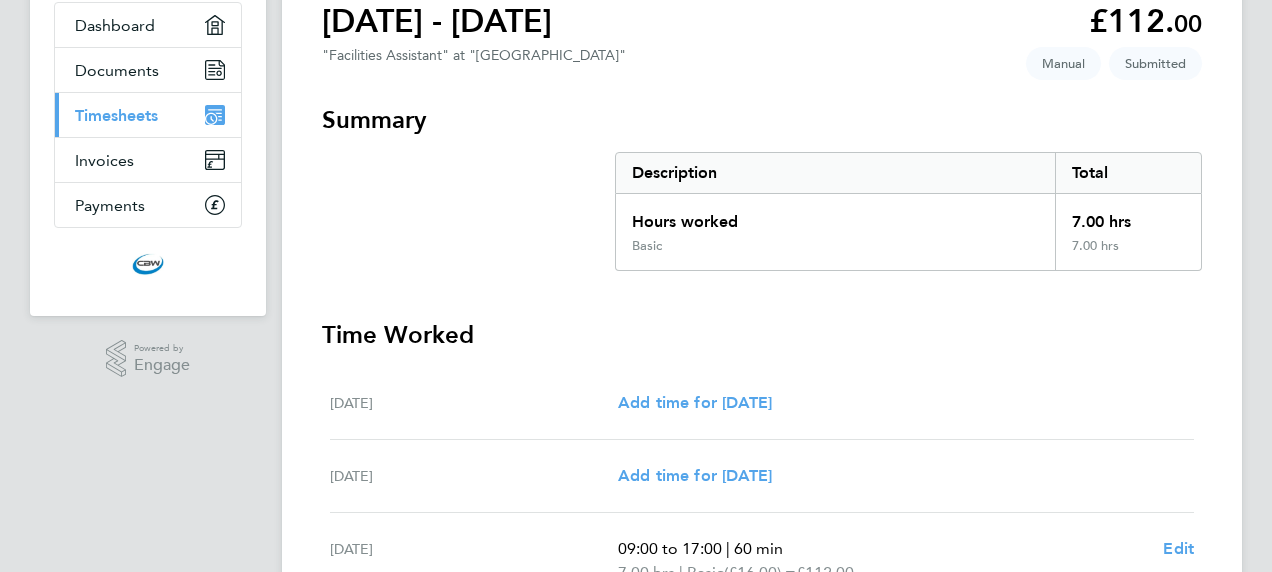 scroll, scrollTop: 306, scrollLeft: 0, axis: vertical 